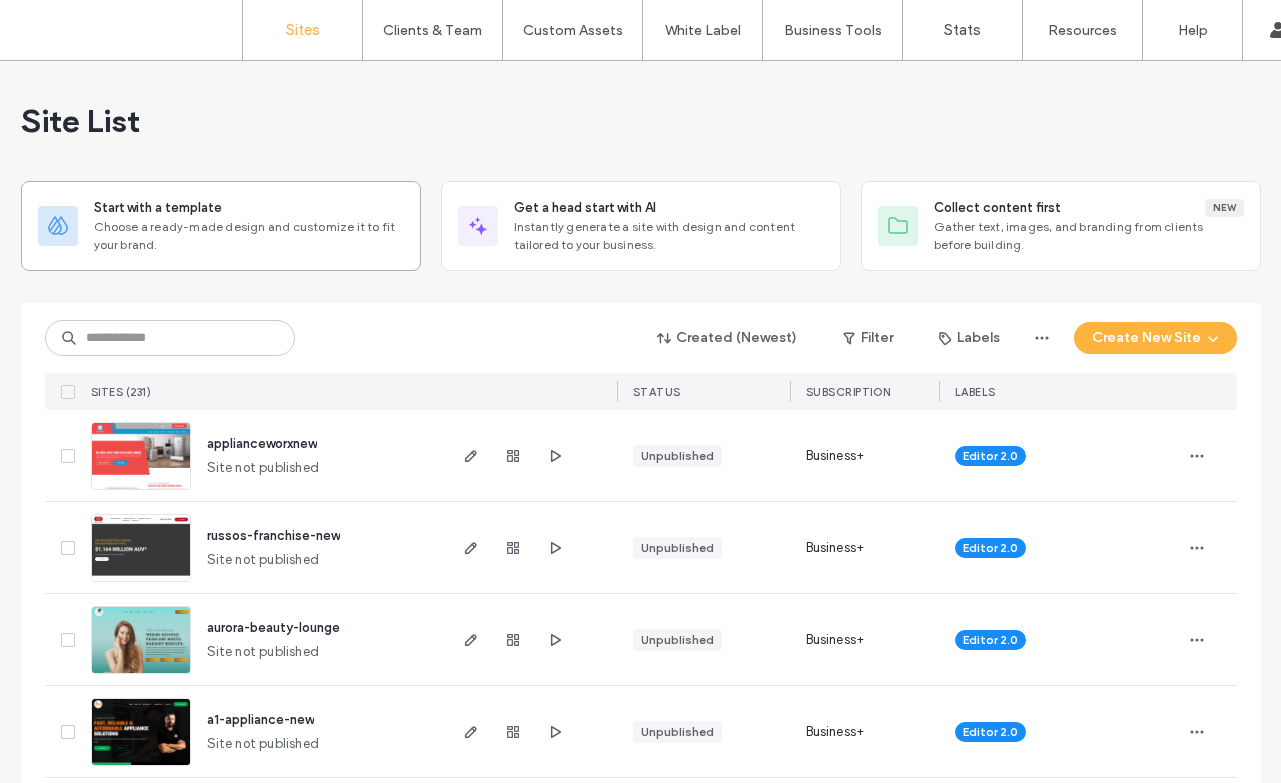 scroll, scrollTop: 0, scrollLeft: 0, axis: both 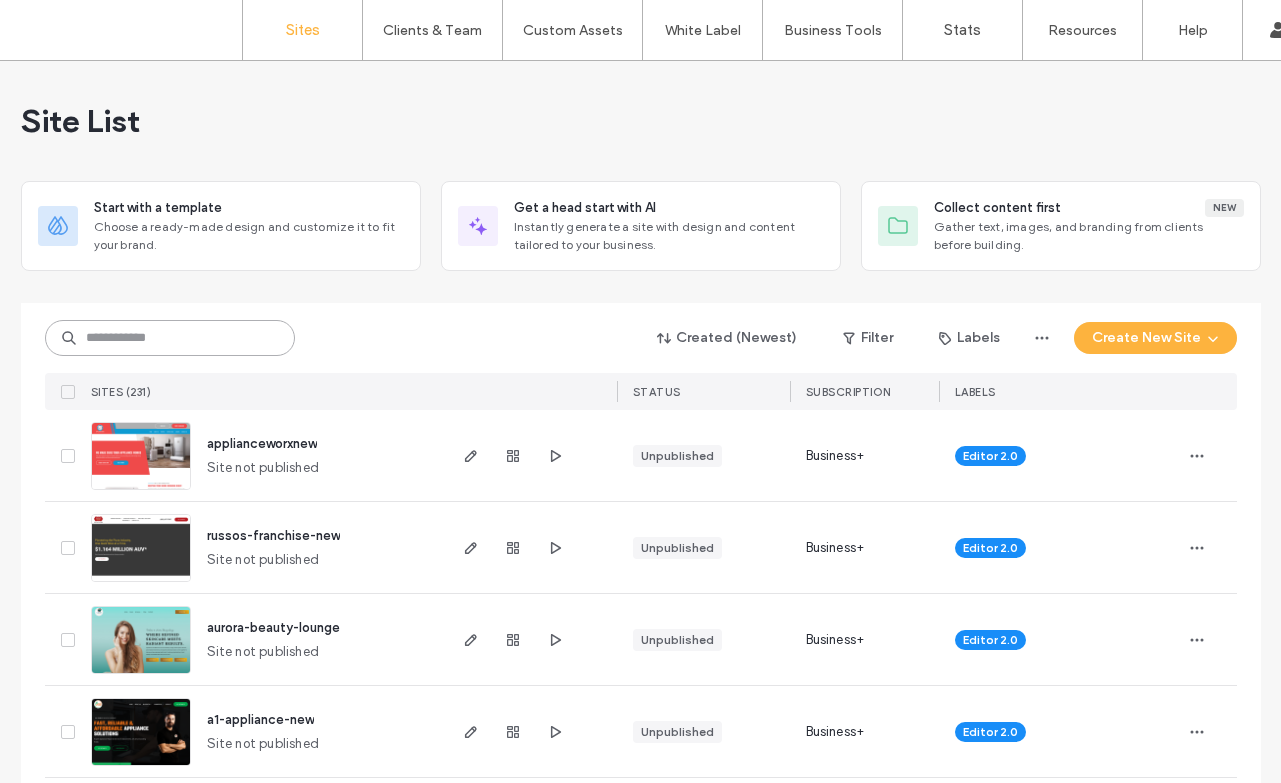 click at bounding box center (170, 338) 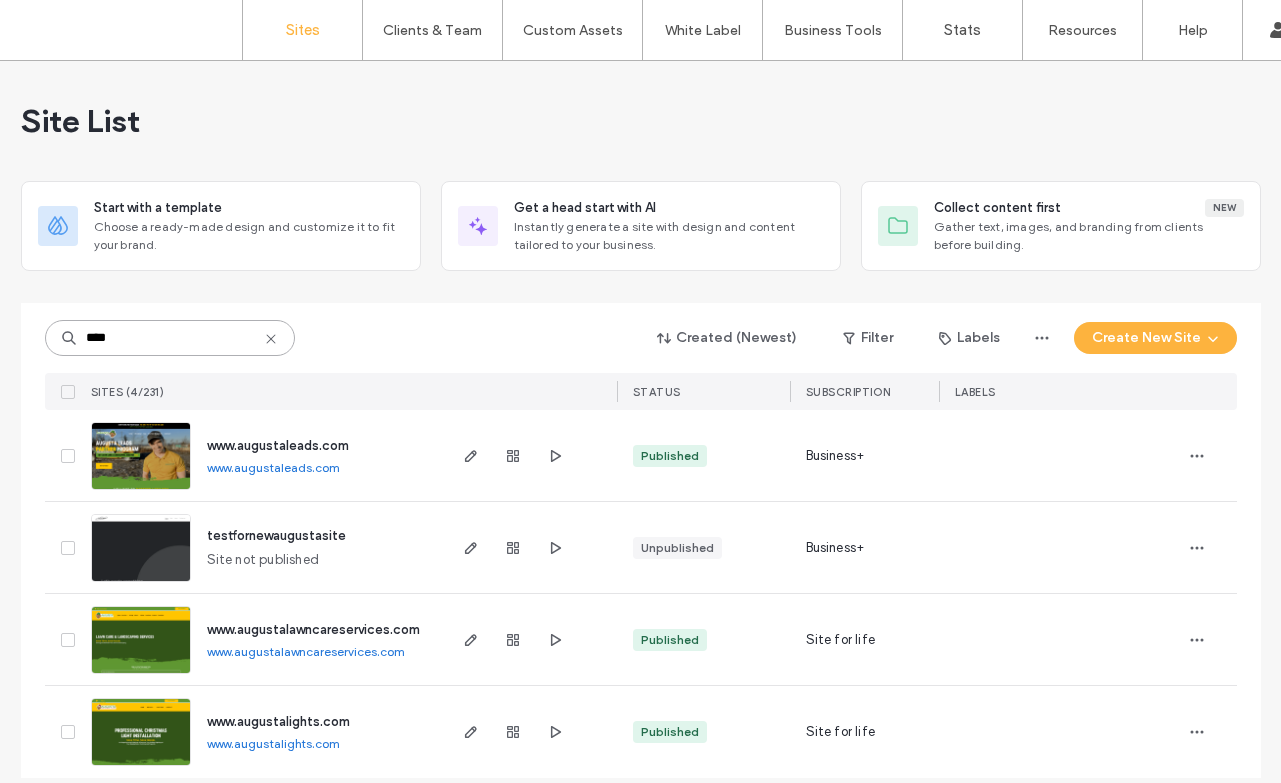 type on "****" 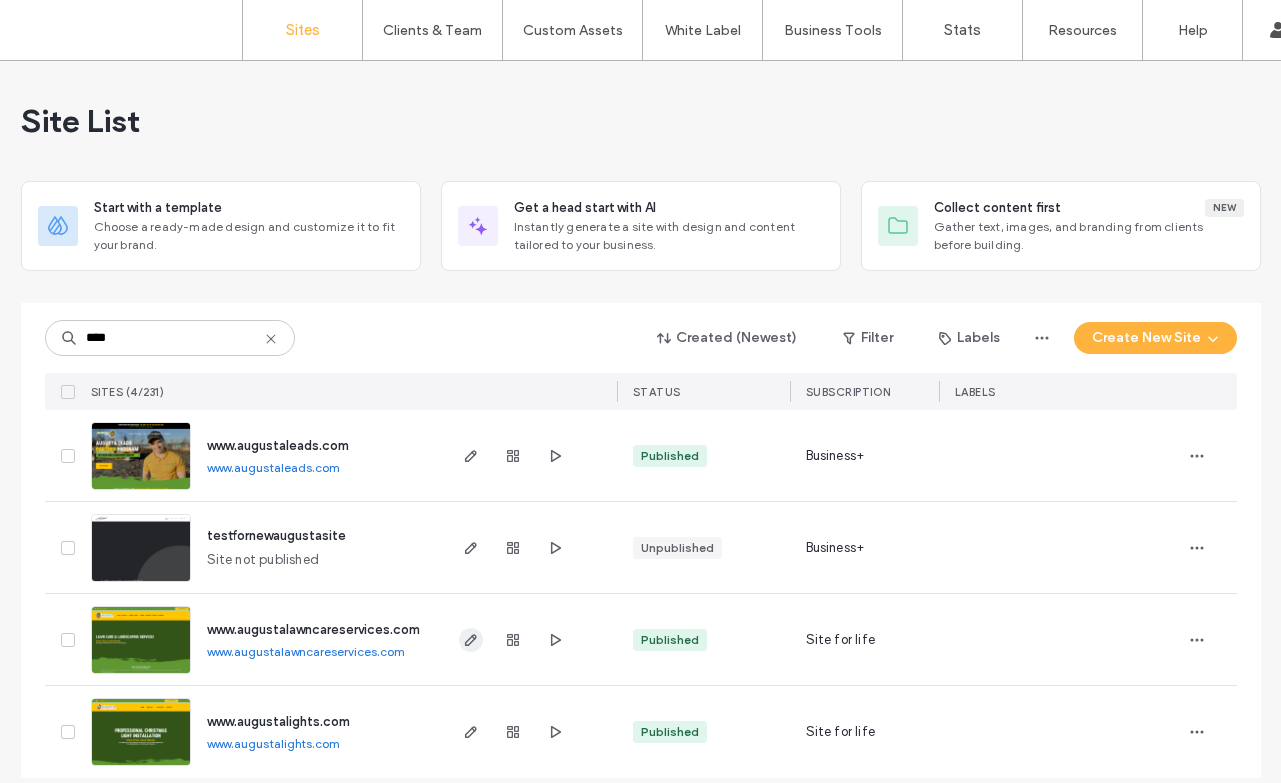 click 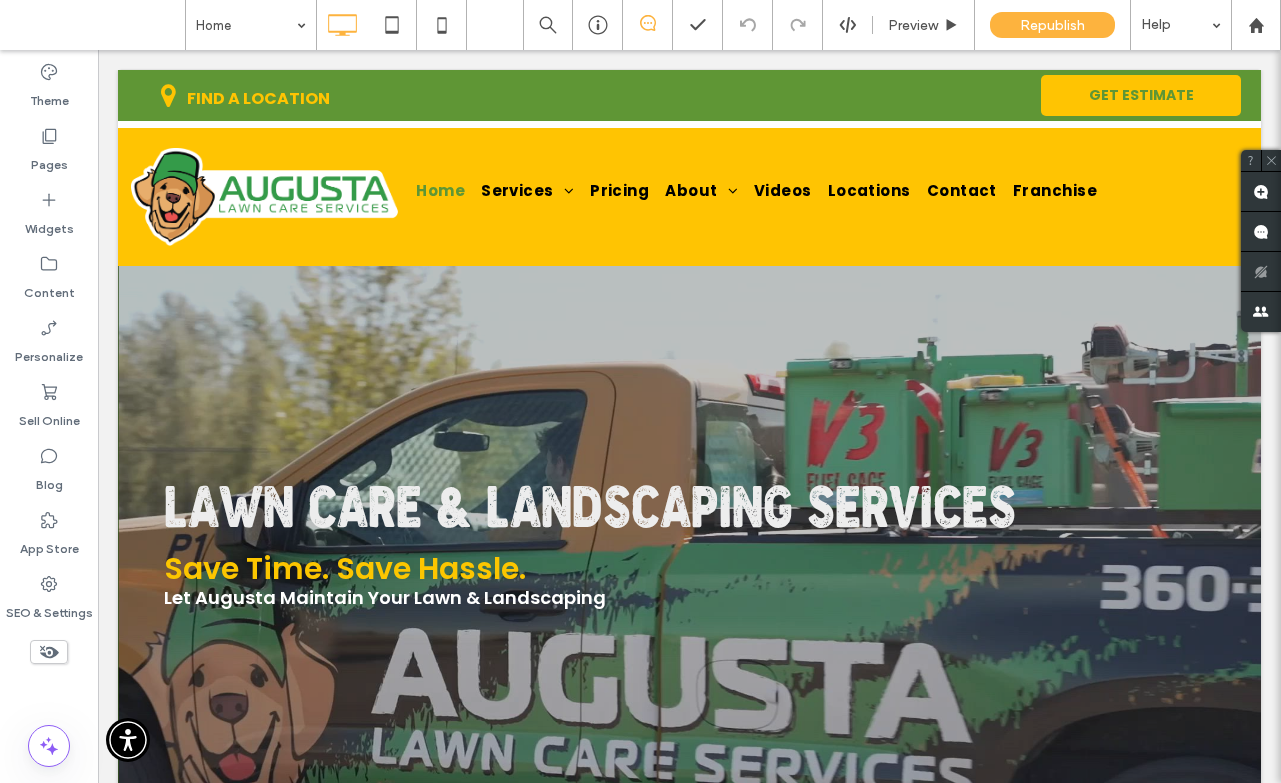 scroll, scrollTop: 0, scrollLeft: 0, axis: both 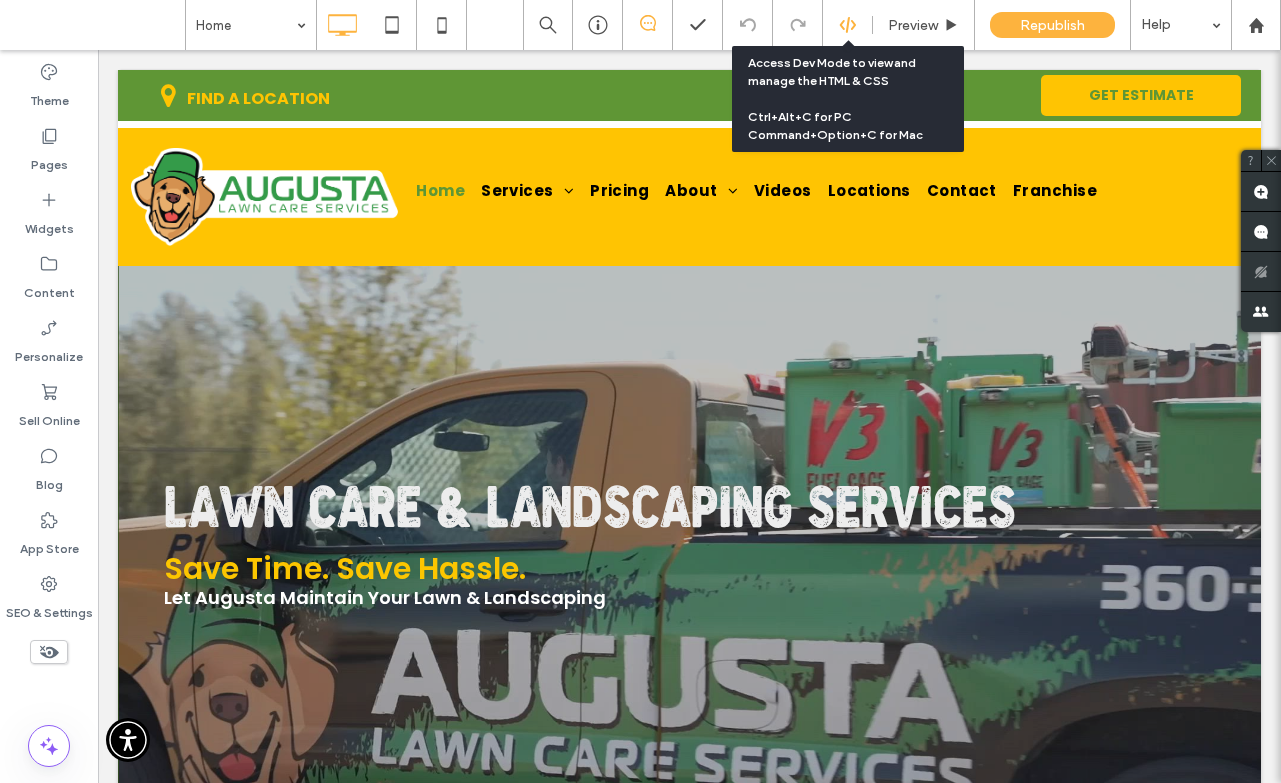 click 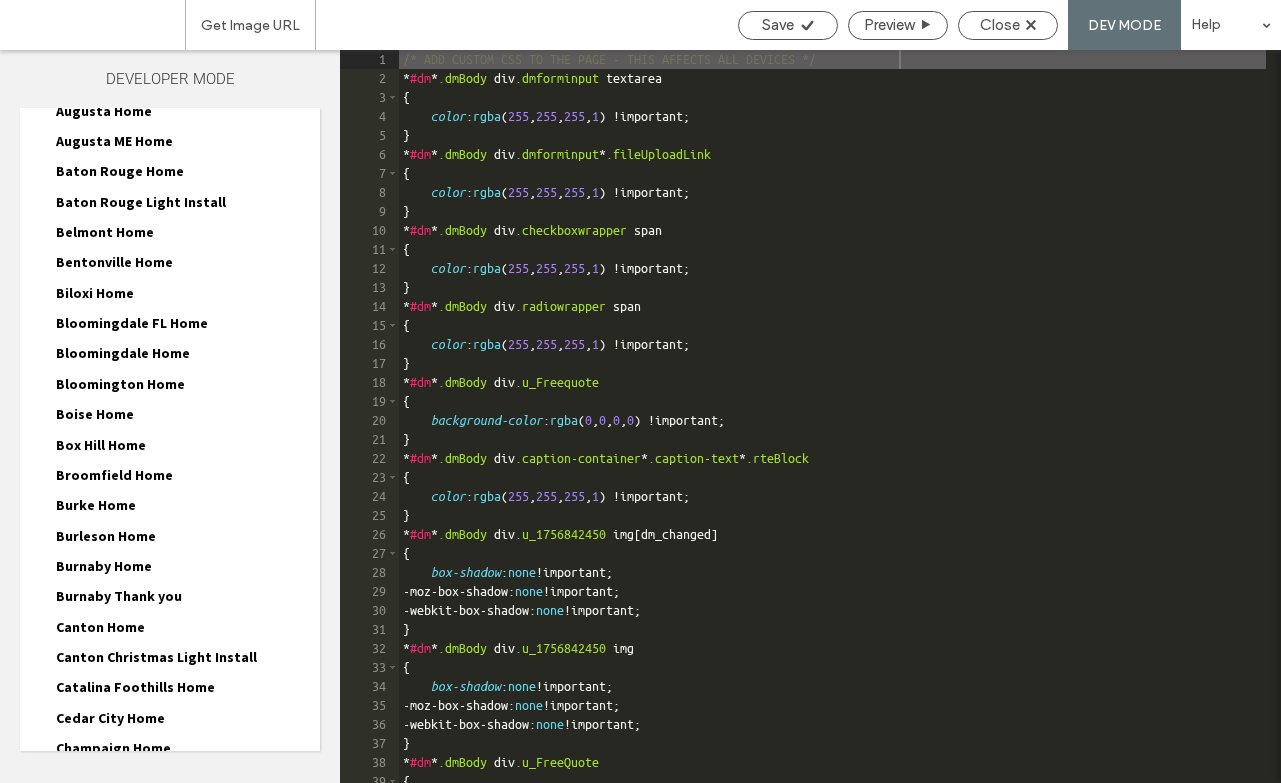 scroll, scrollTop: 1208, scrollLeft: 0, axis: vertical 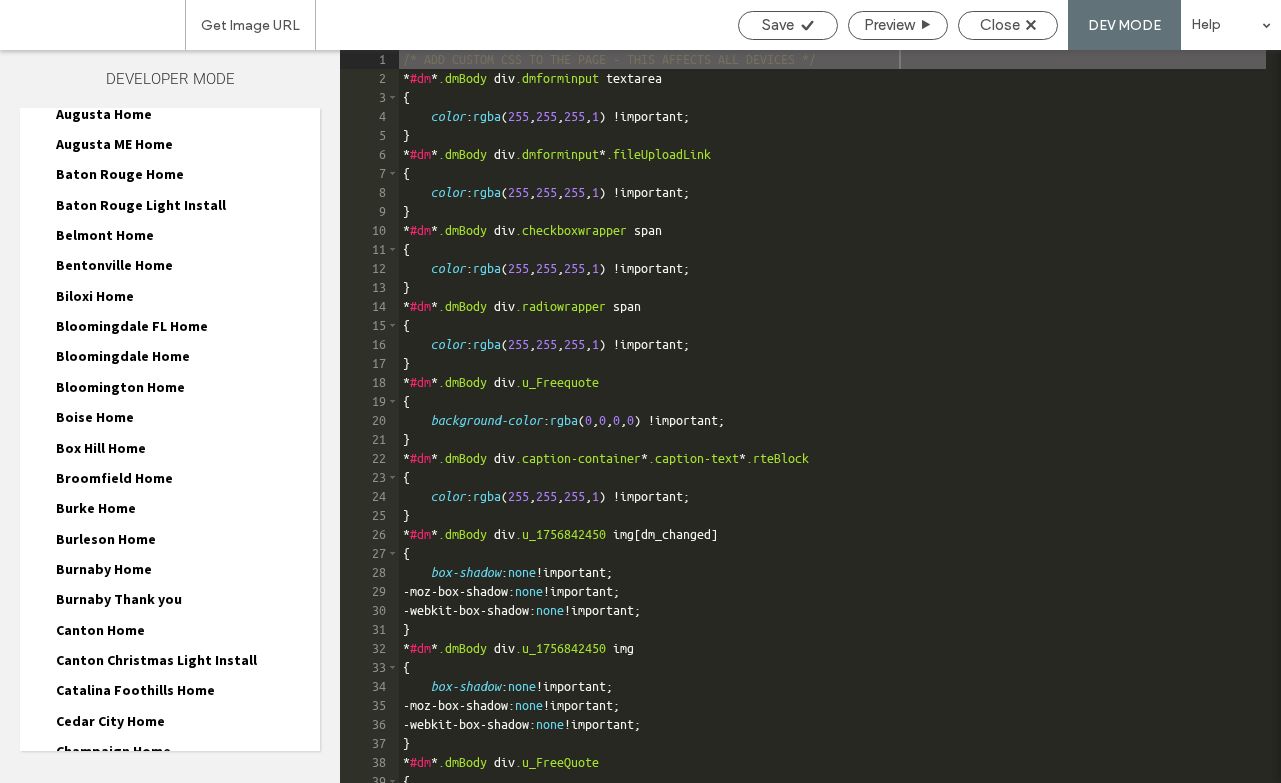 click on "Broomfield Home" at bounding box center (114, 478) 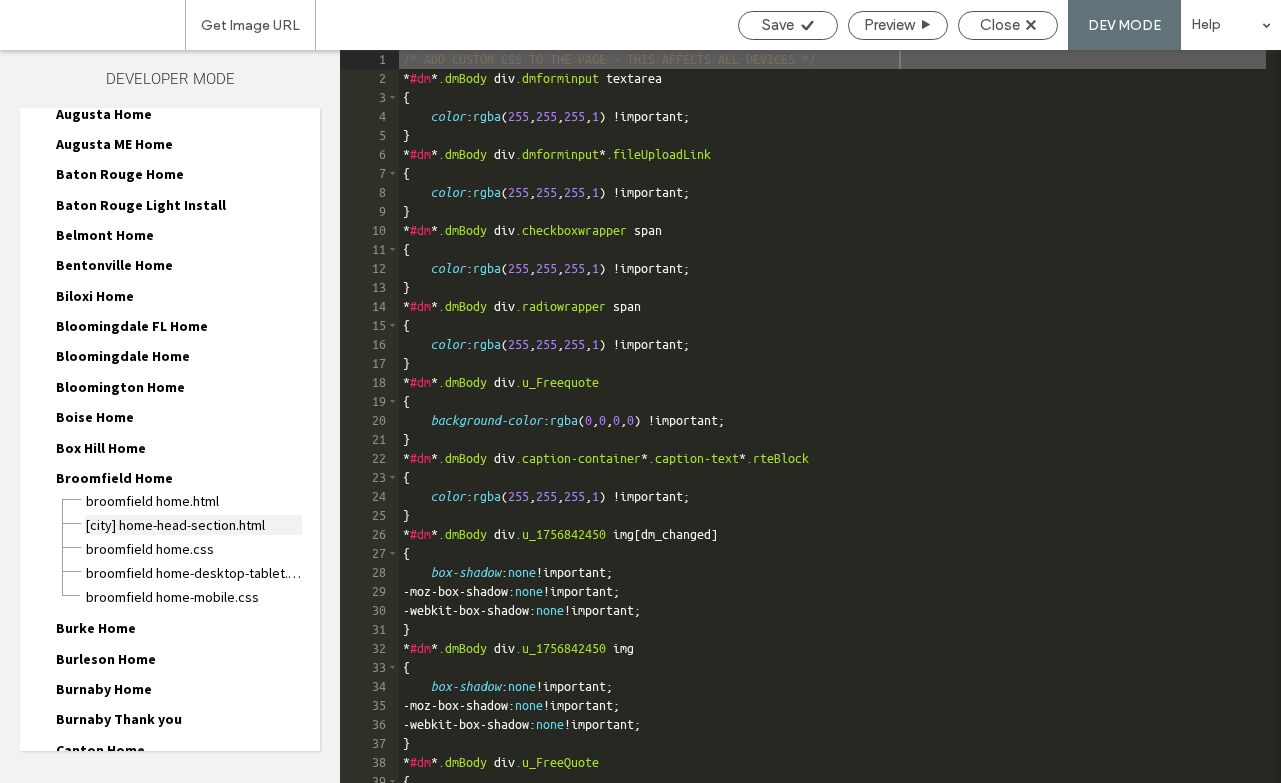 click on "Broomfield Home-head-section.html" at bounding box center [193, 525] 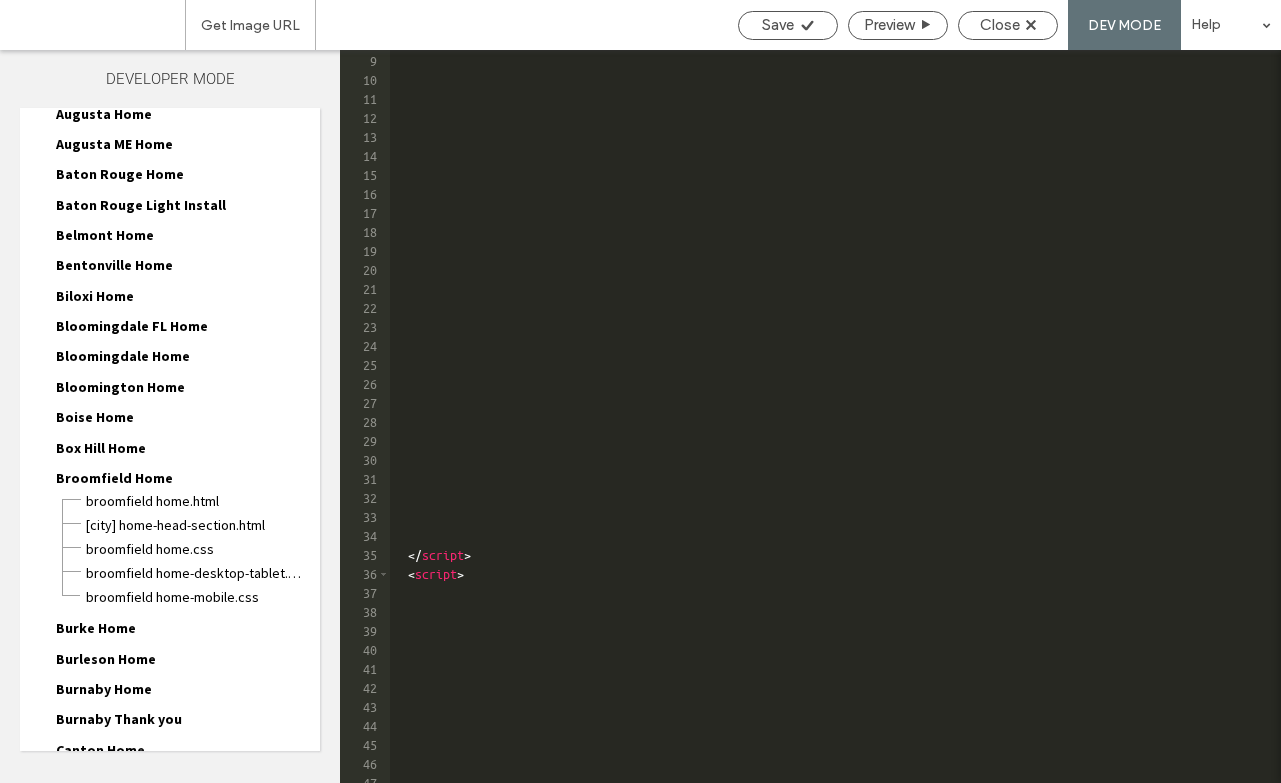 scroll, scrollTop: 0, scrollLeft: 0, axis: both 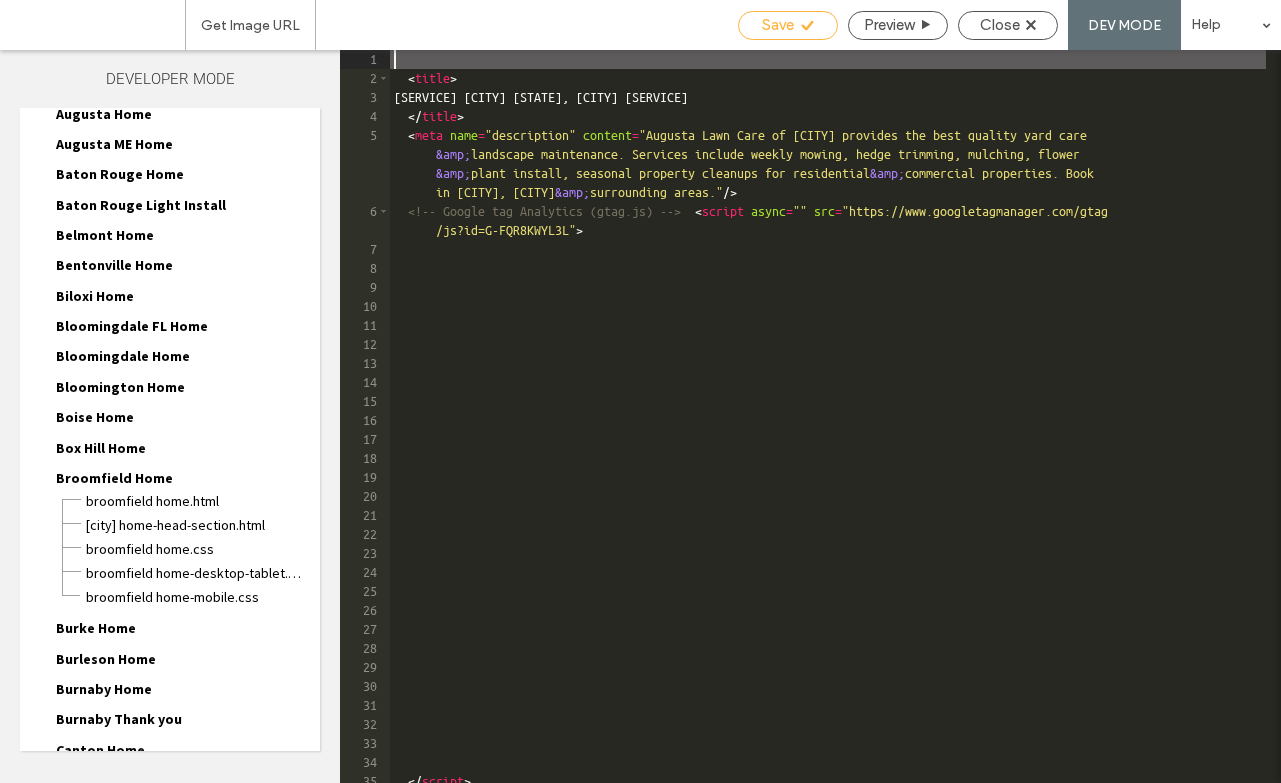 click 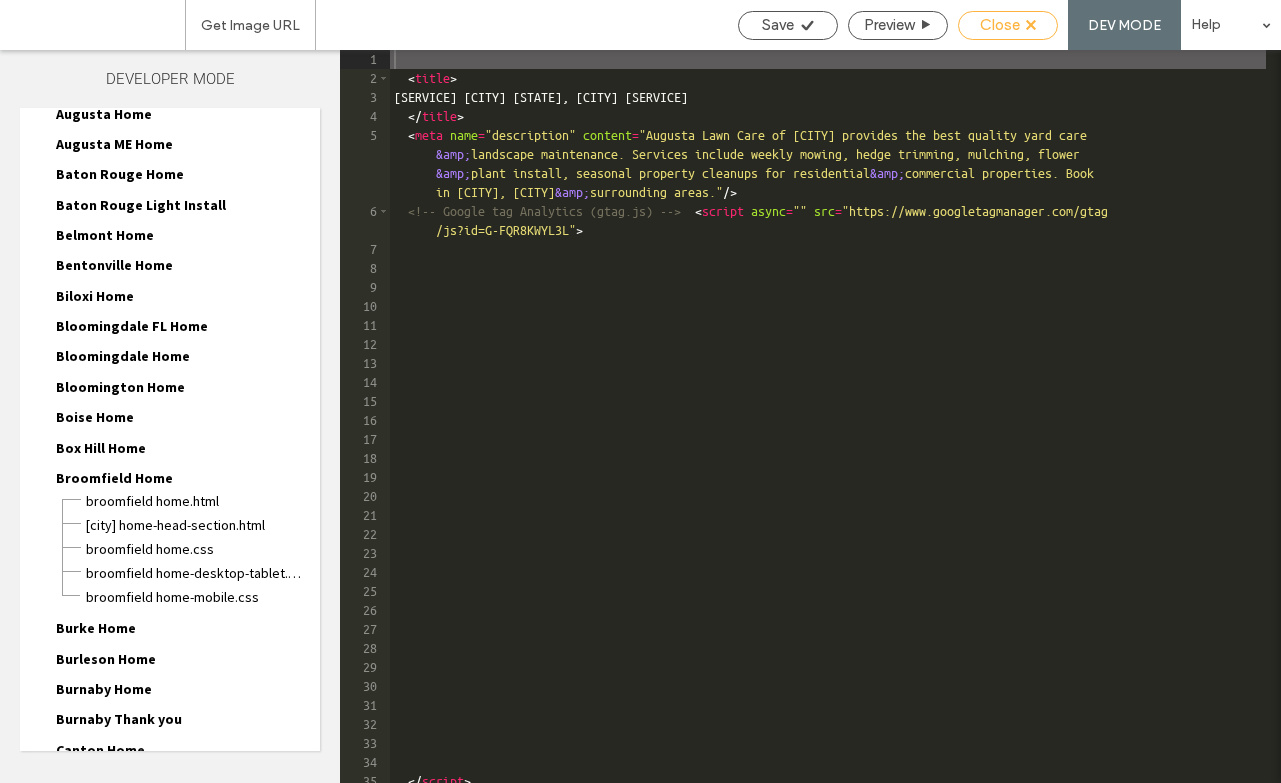 click on "Close" at bounding box center (1000, 25) 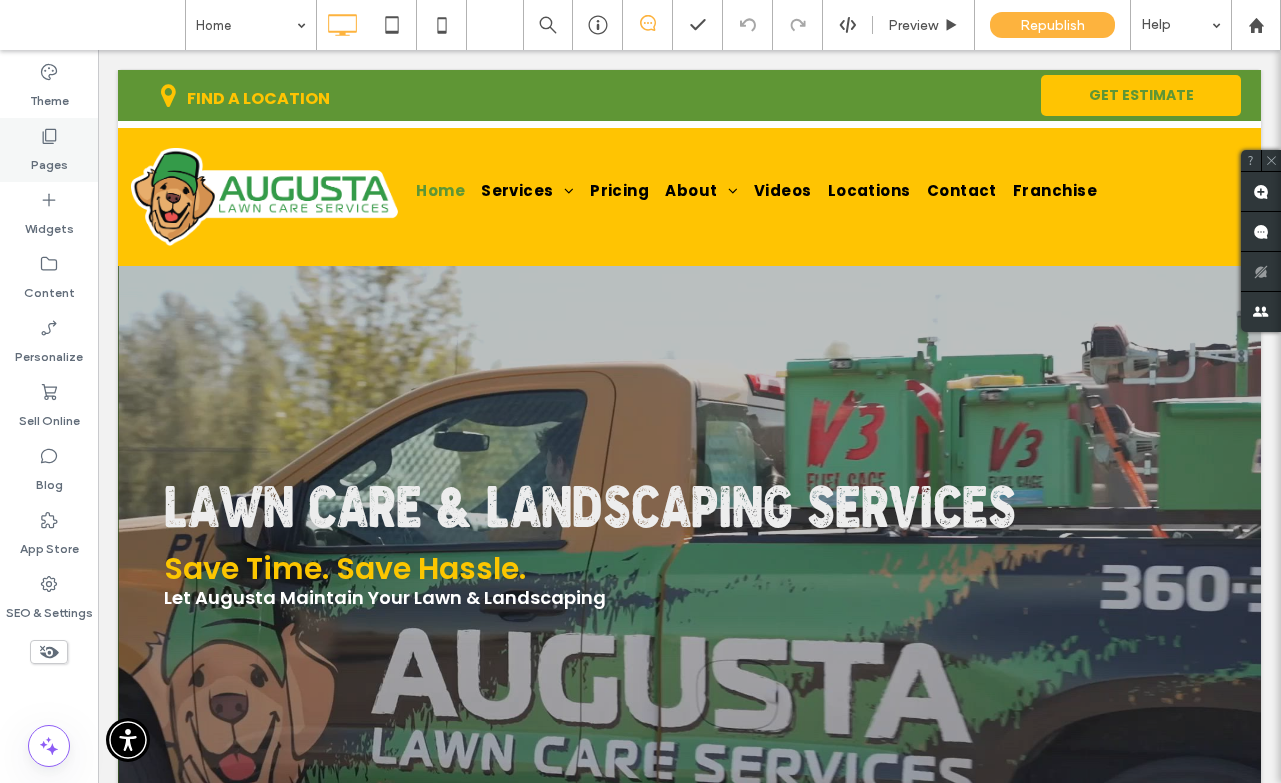 click 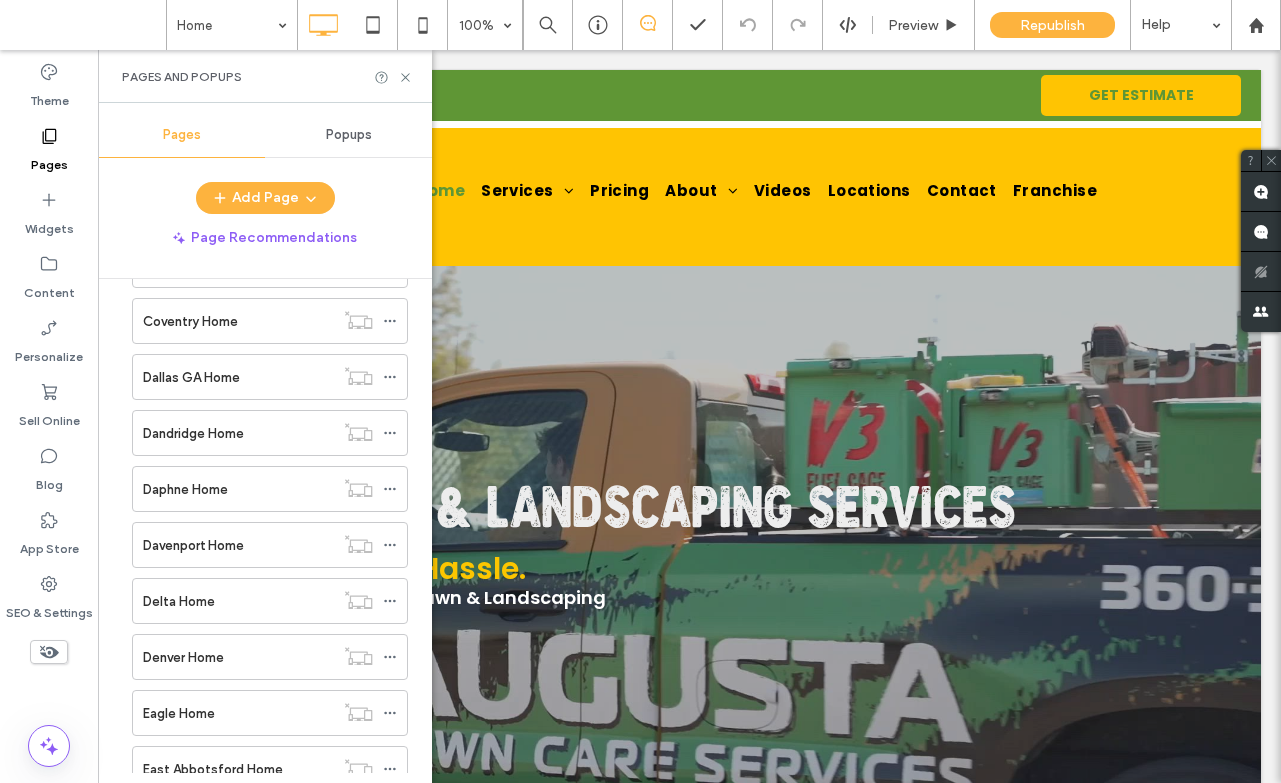 scroll, scrollTop: 3372, scrollLeft: 0, axis: vertical 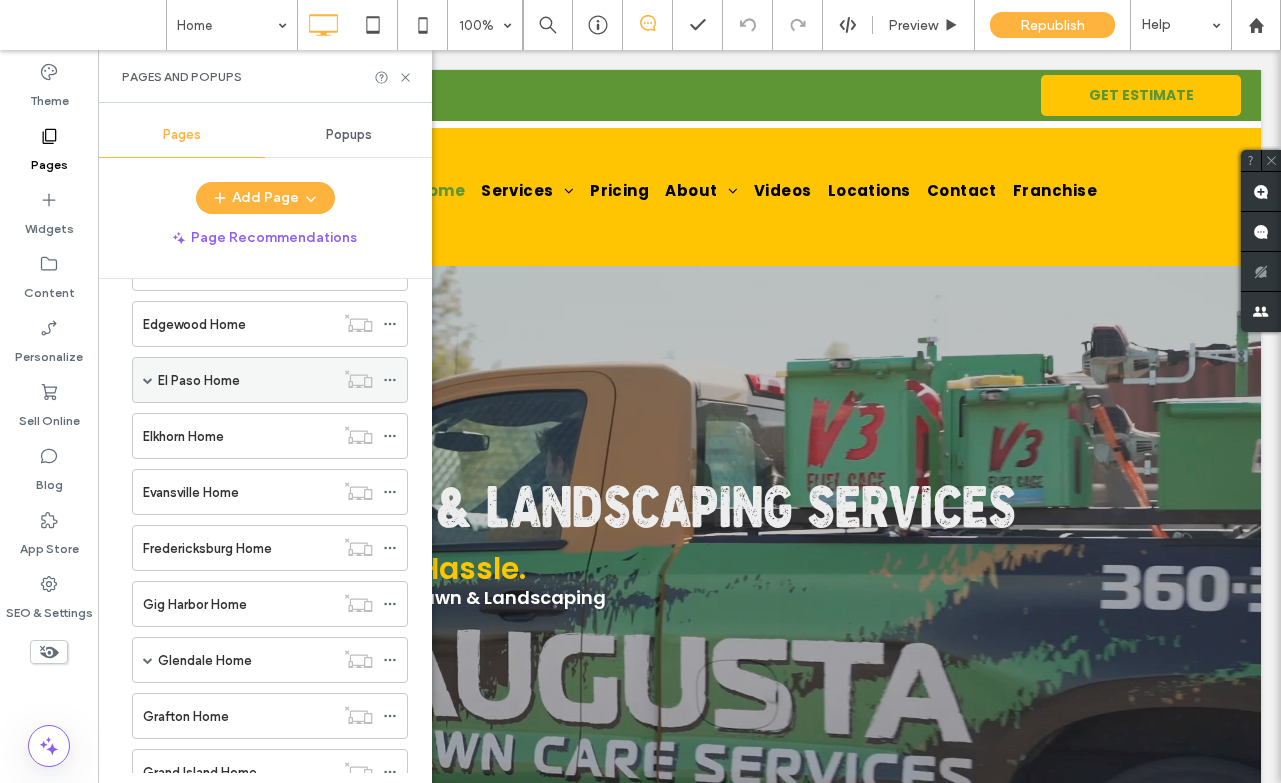 click on "El Paso Home" at bounding box center [199, 380] 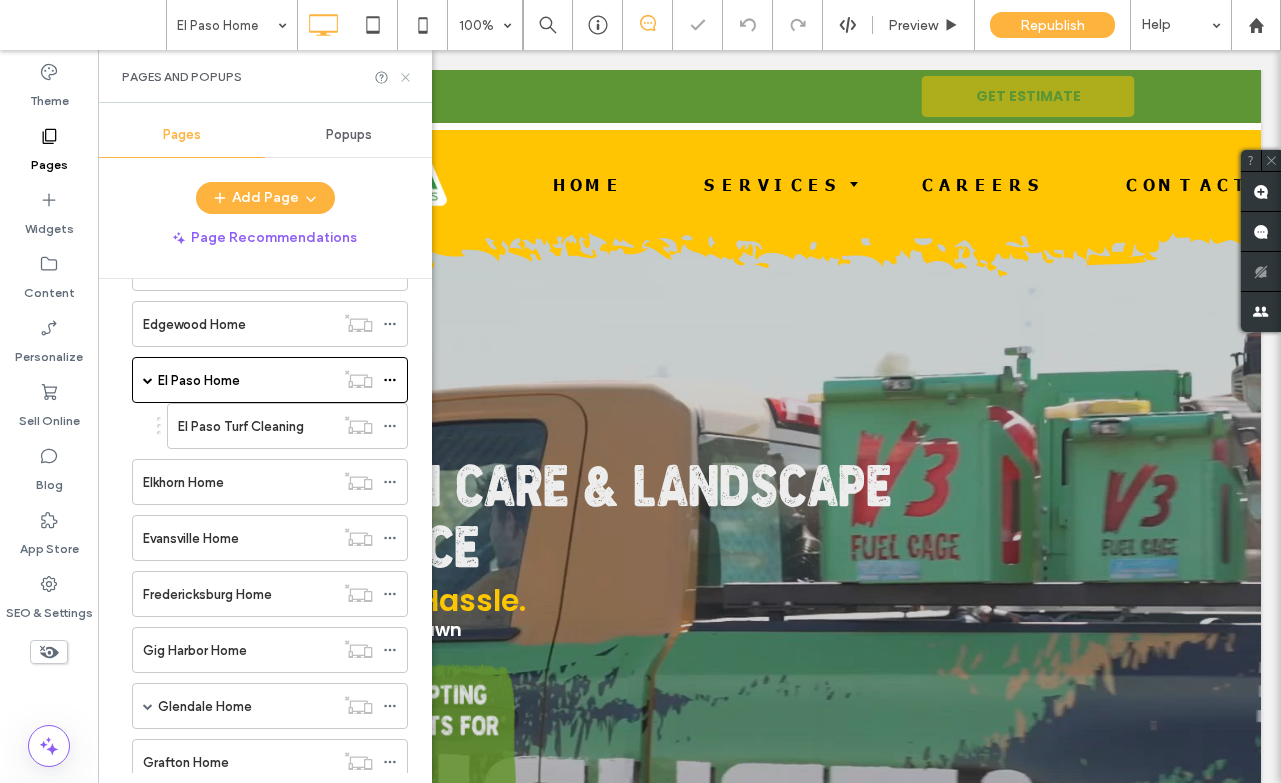 scroll, scrollTop: 0, scrollLeft: 0, axis: both 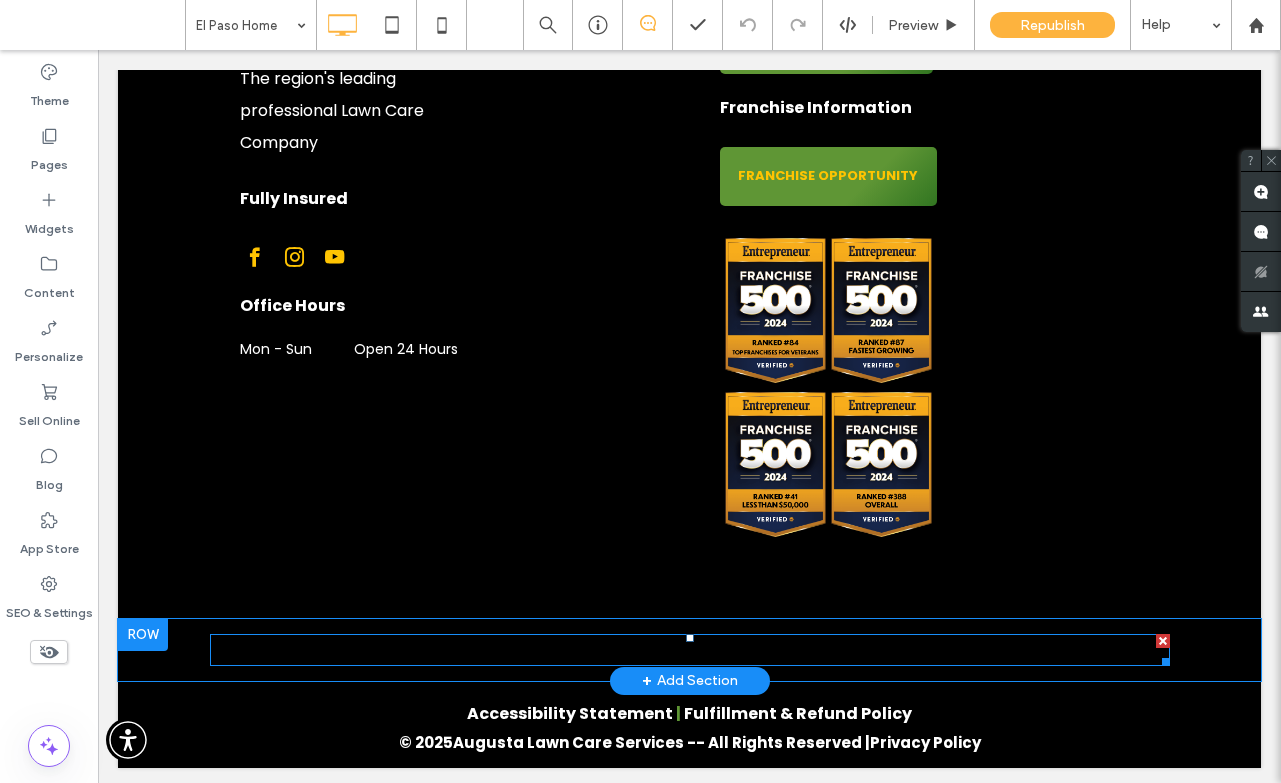 click at bounding box center [690, 650] 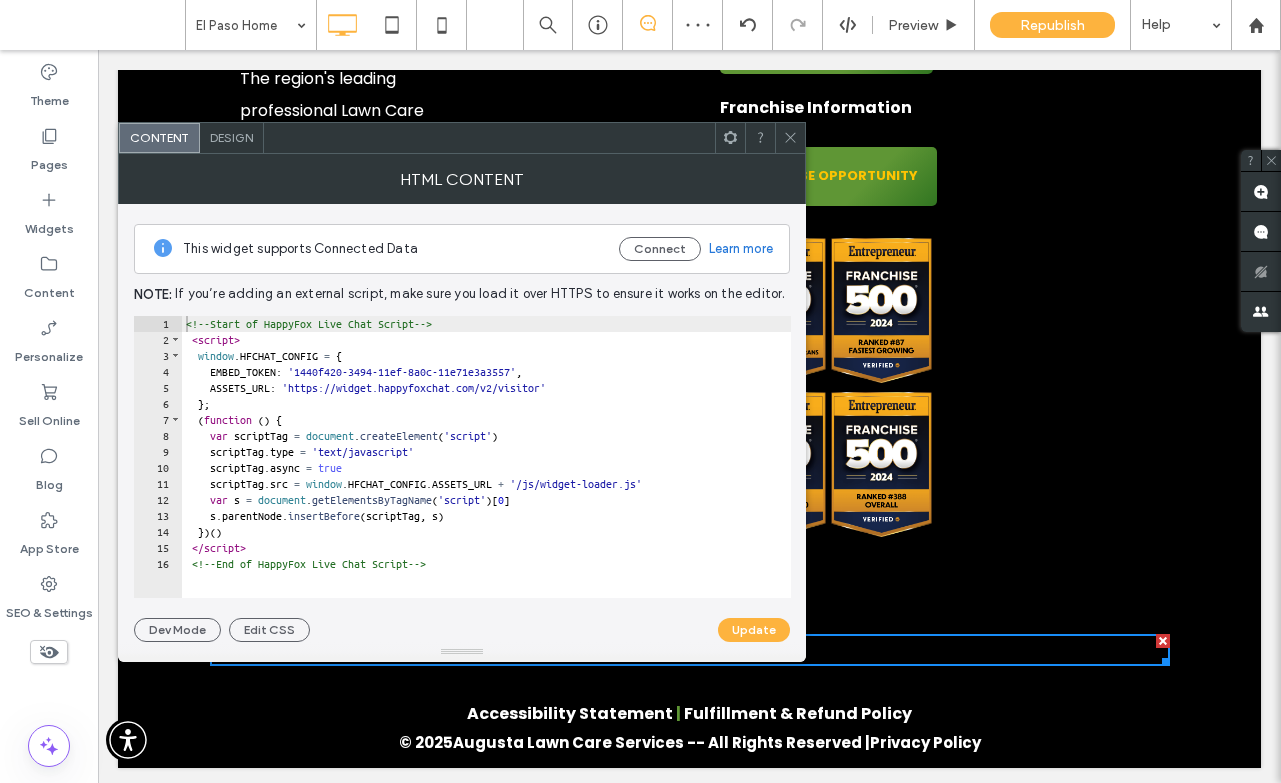 click at bounding box center [790, 138] 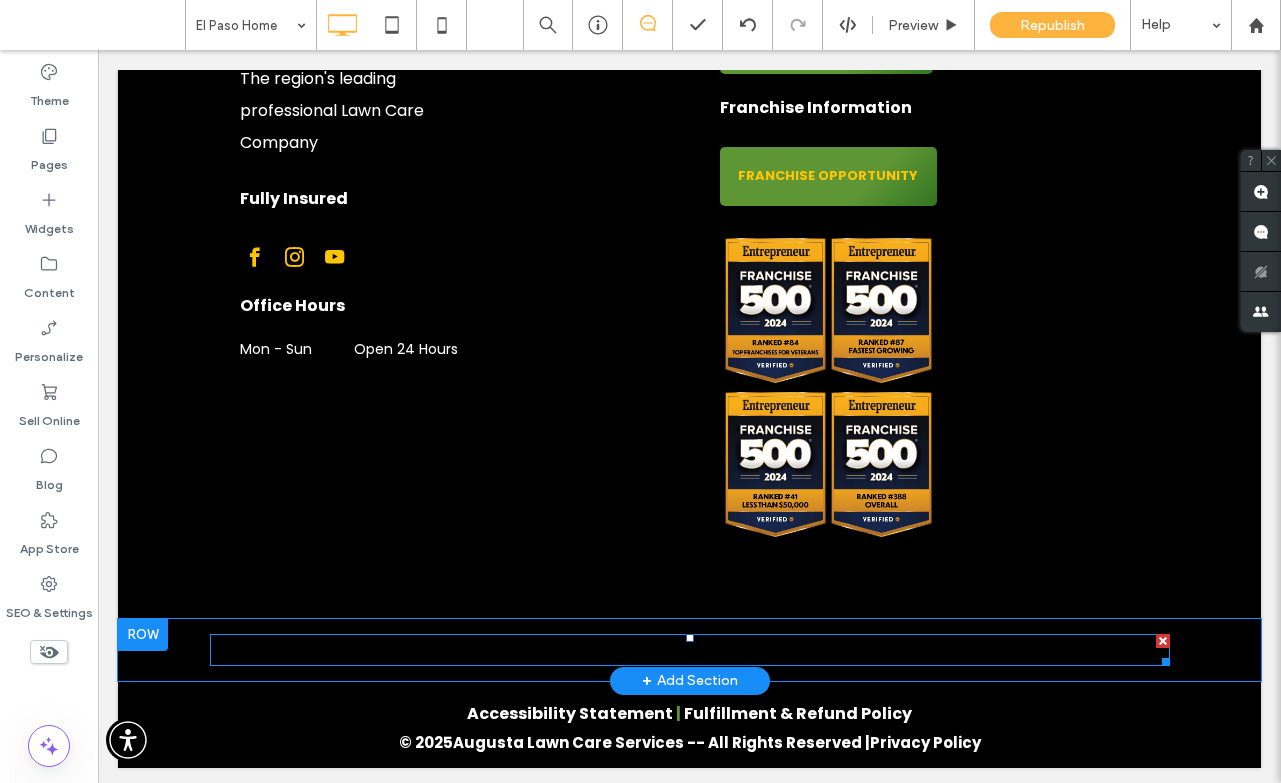 click at bounding box center (1163, 641) 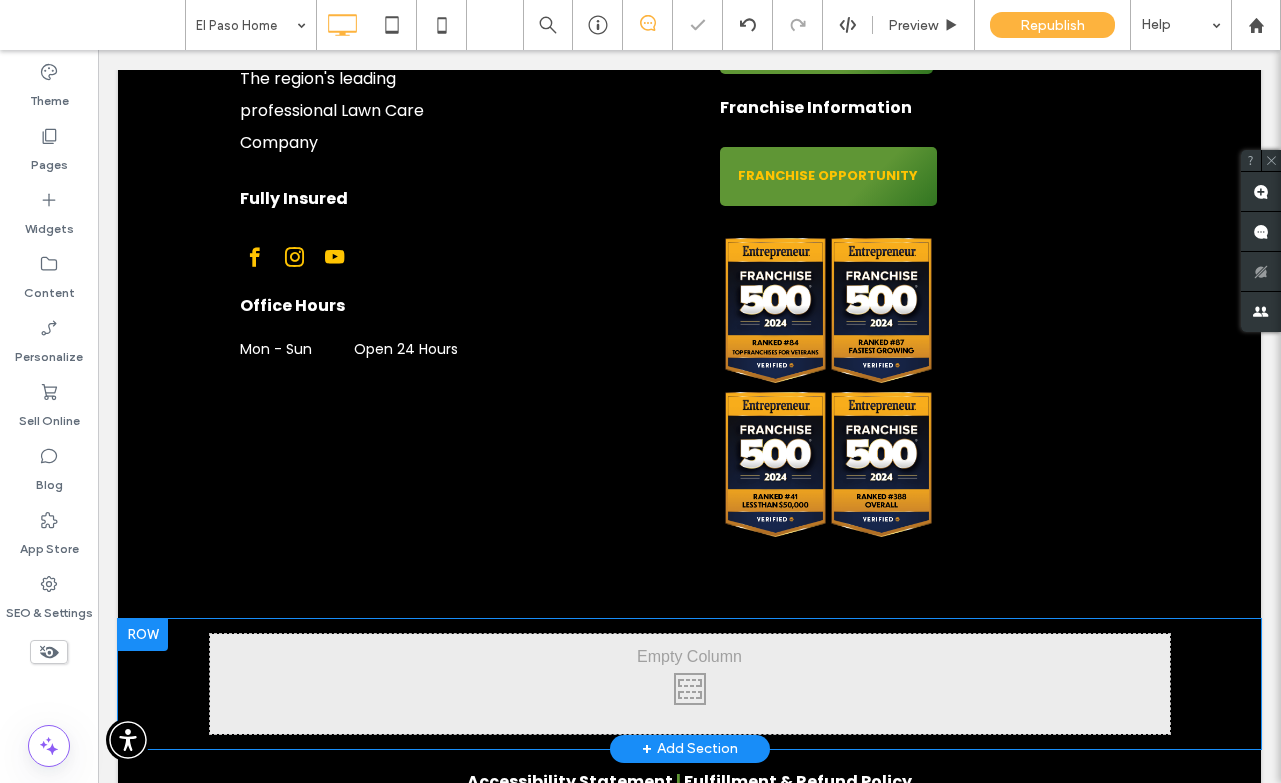 scroll, scrollTop: 5791, scrollLeft: 0, axis: vertical 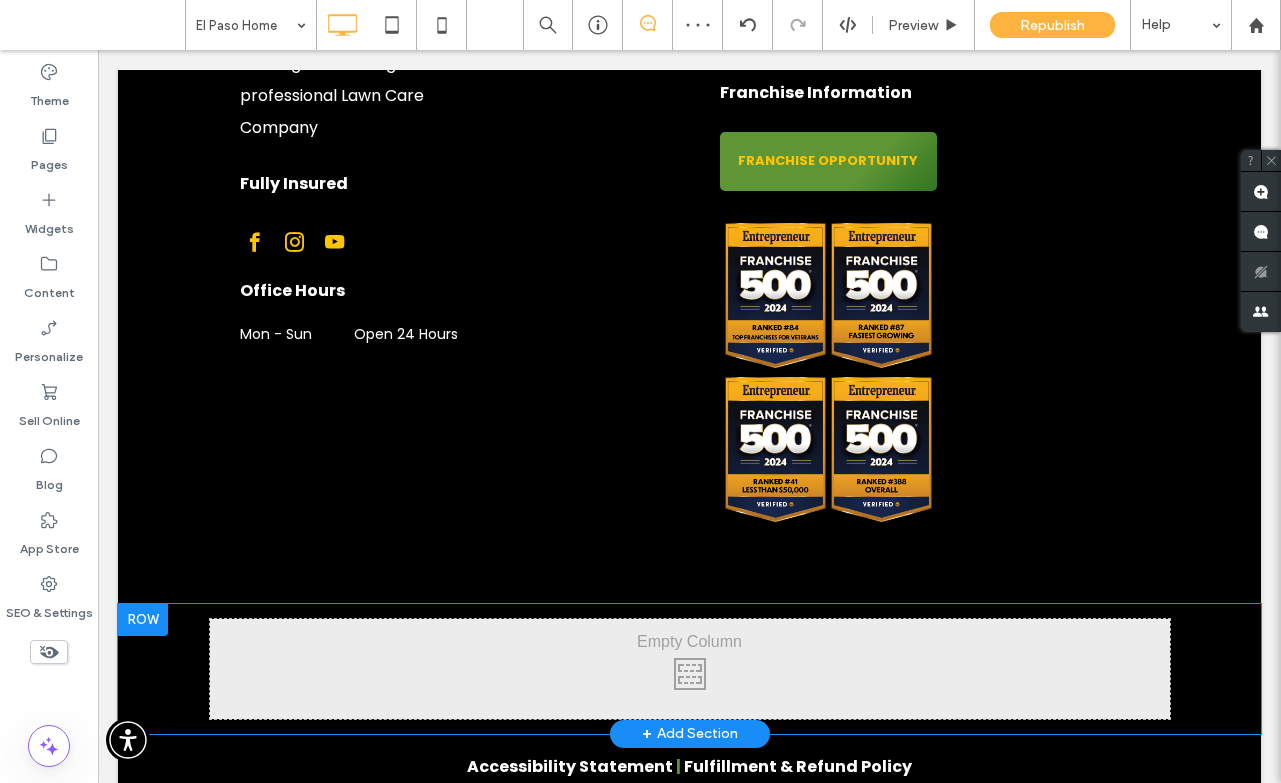click at bounding box center (143, 620) 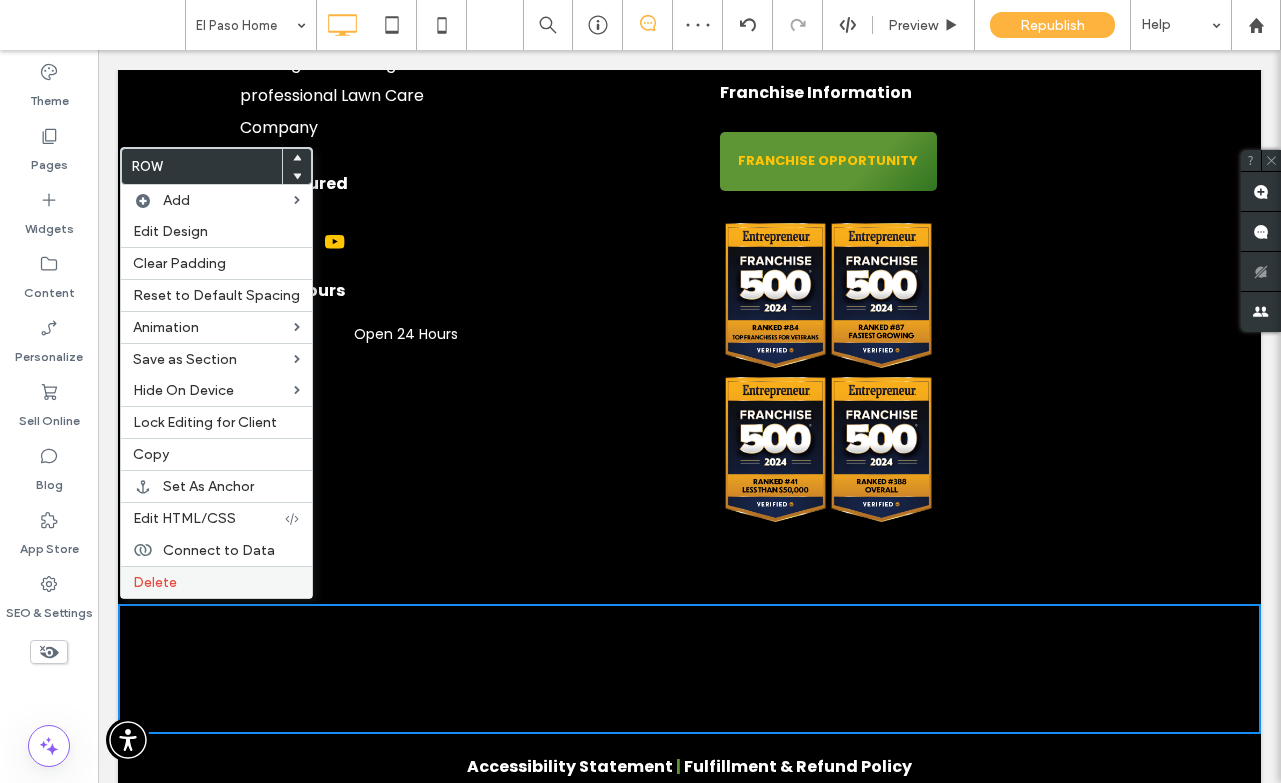 click on "Delete" at bounding box center [155, 582] 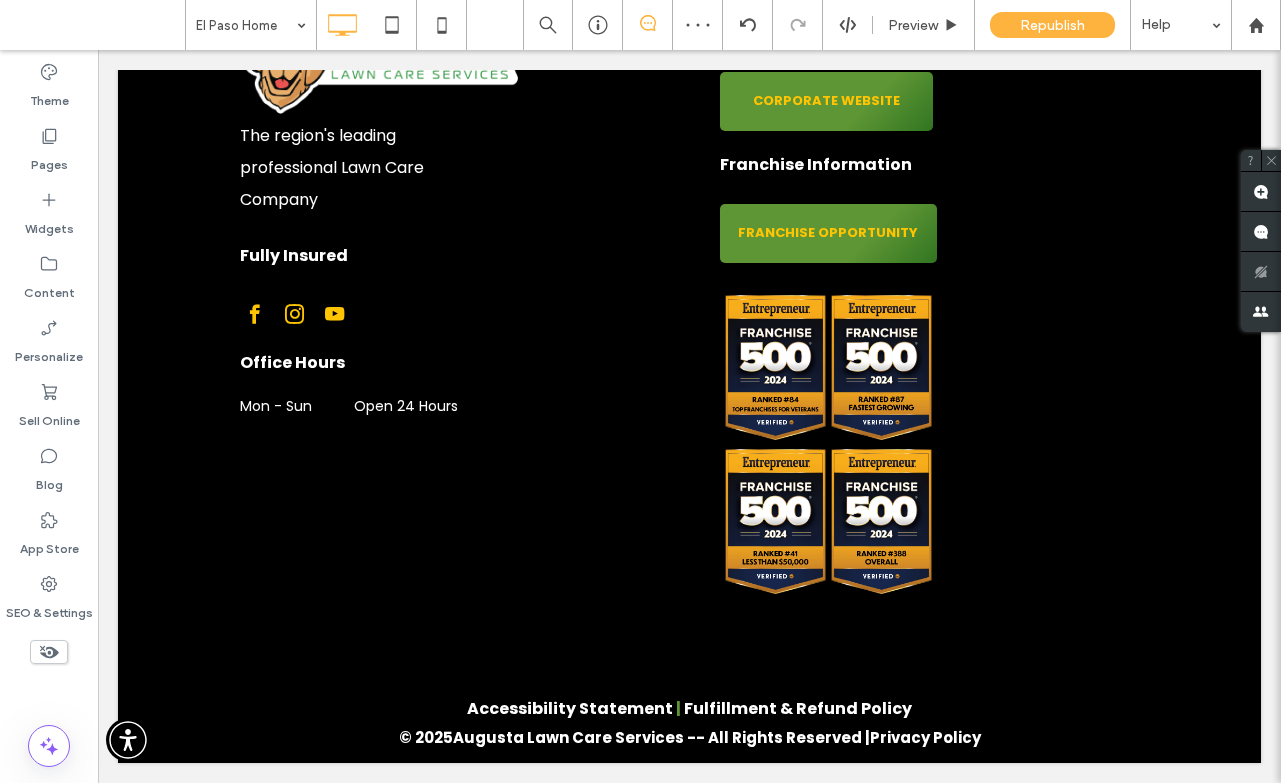 scroll, scrollTop: 5714, scrollLeft: 0, axis: vertical 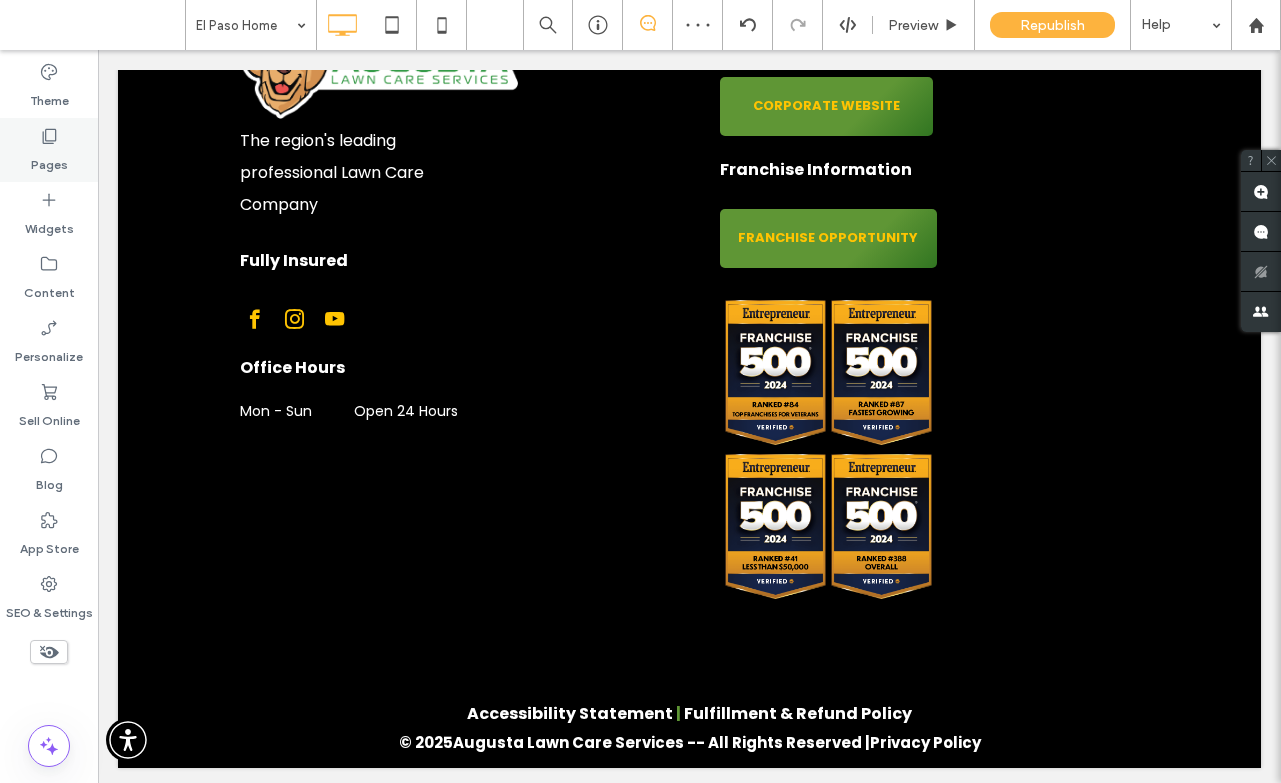click on "Pages" at bounding box center (49, 160) 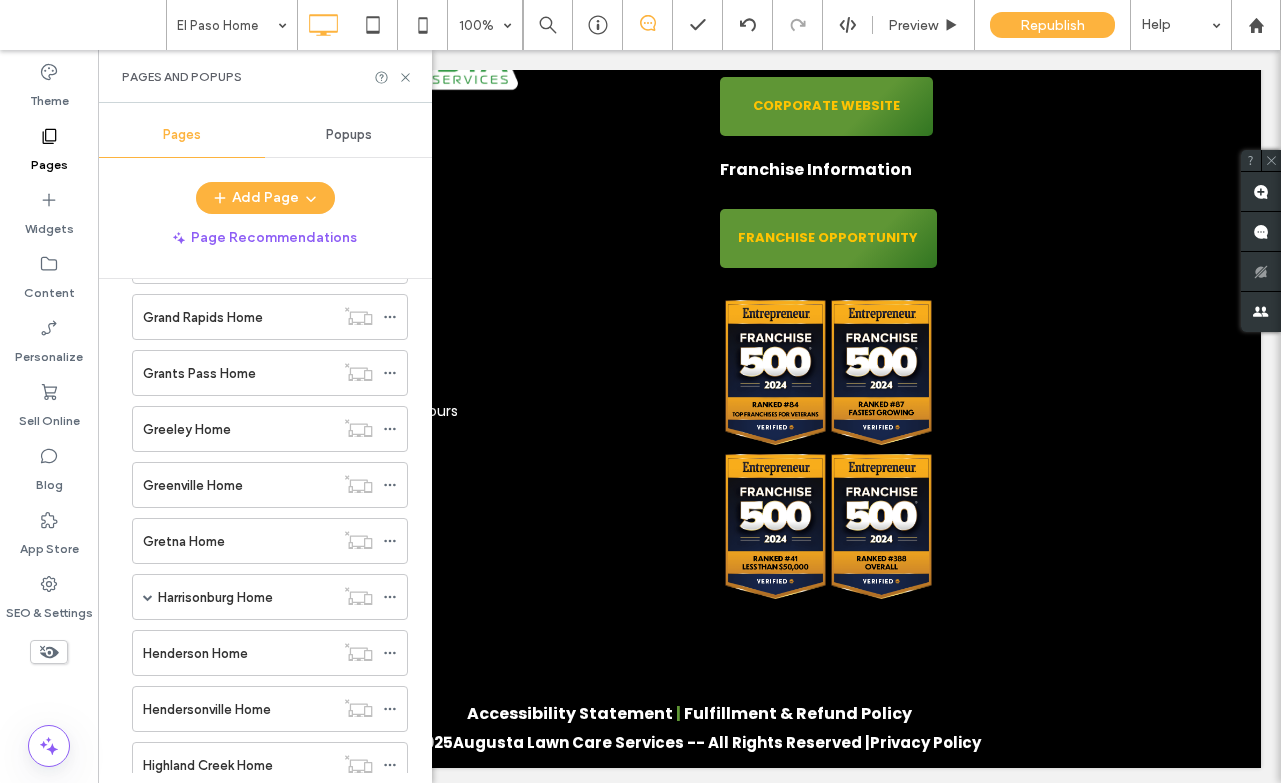 scroll, scrollTop: 3467, scrollLeft: 0, axis: vertical 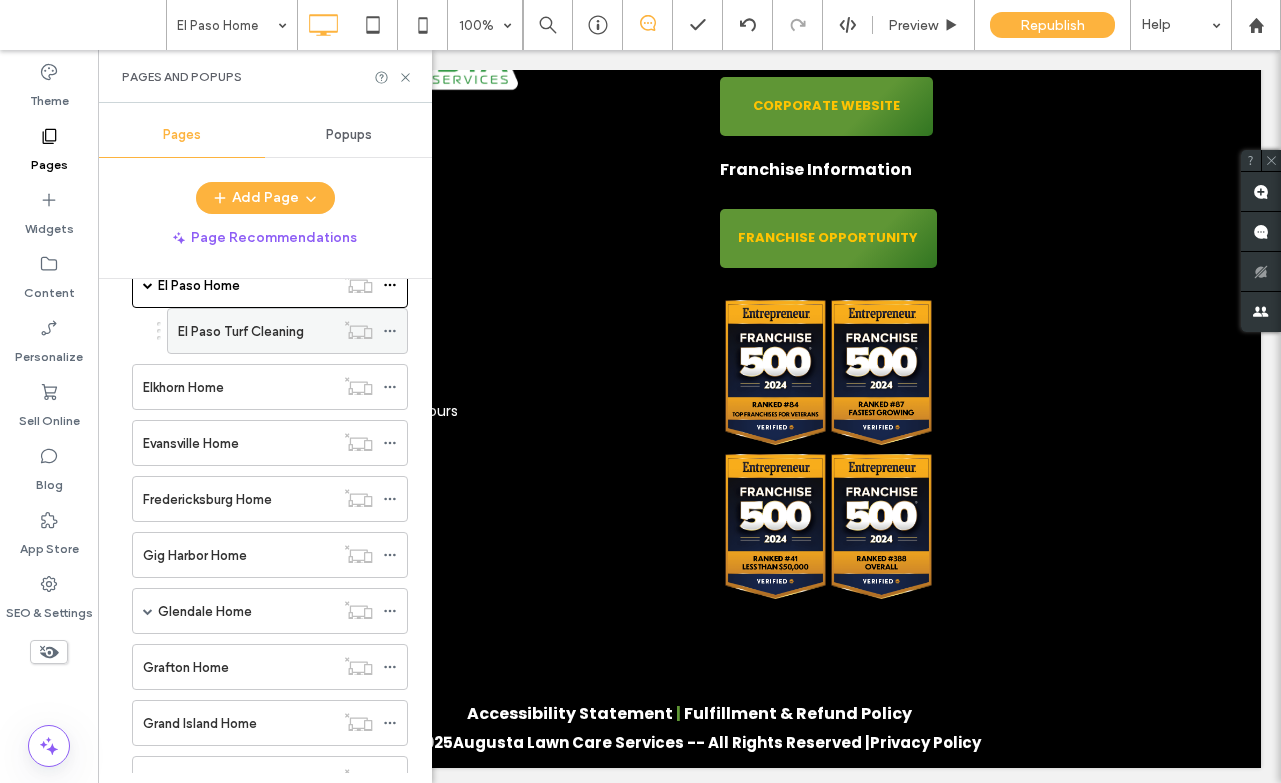 click on "El Paso Turf Cleaning" at bounding box center (241, 331) 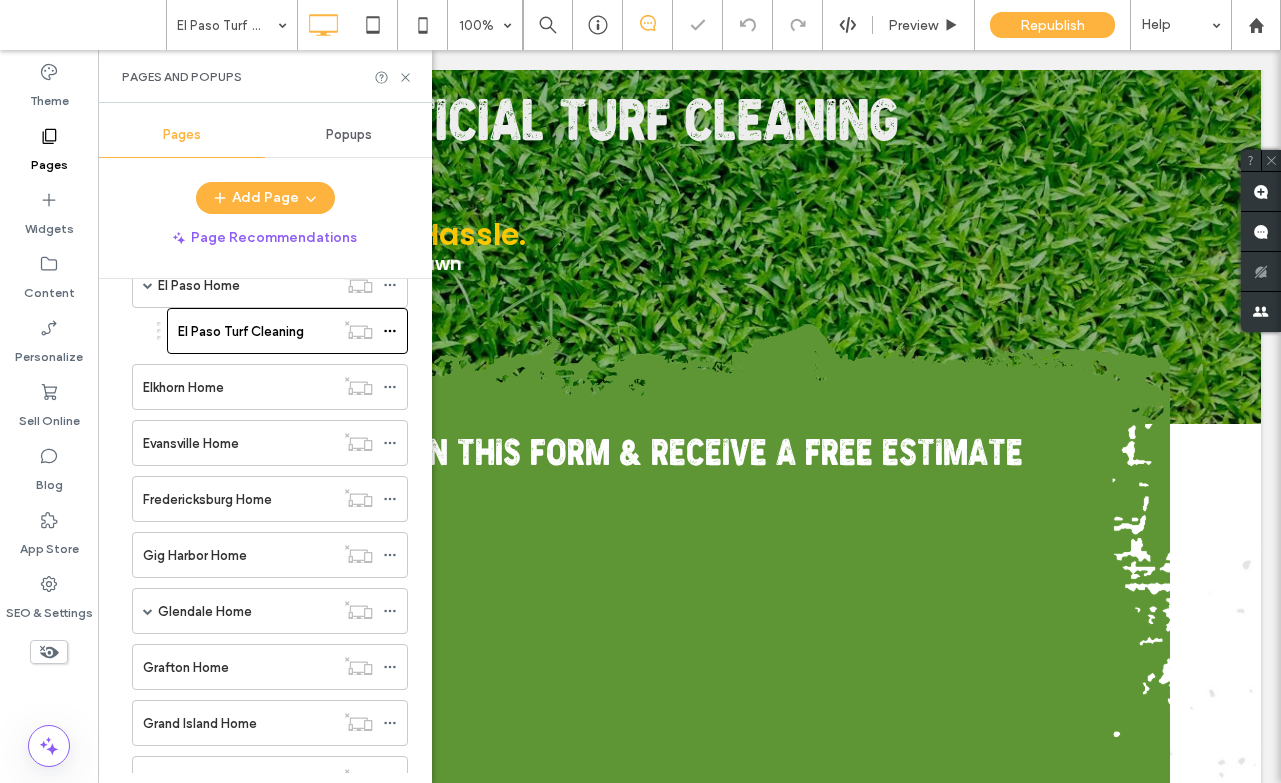scroll, scrollTop: 0, scrollLeft: 0, axis: both 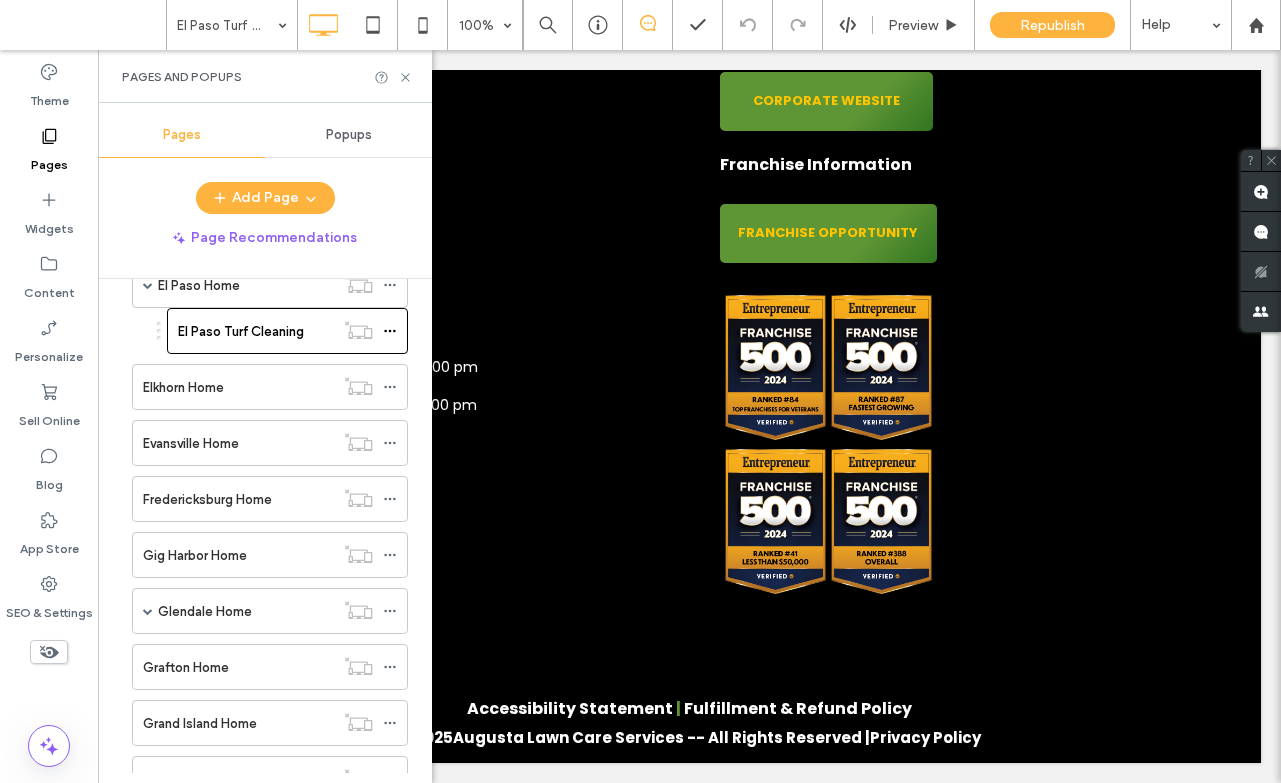 click on "Pages" at bounding box center (49, 160) 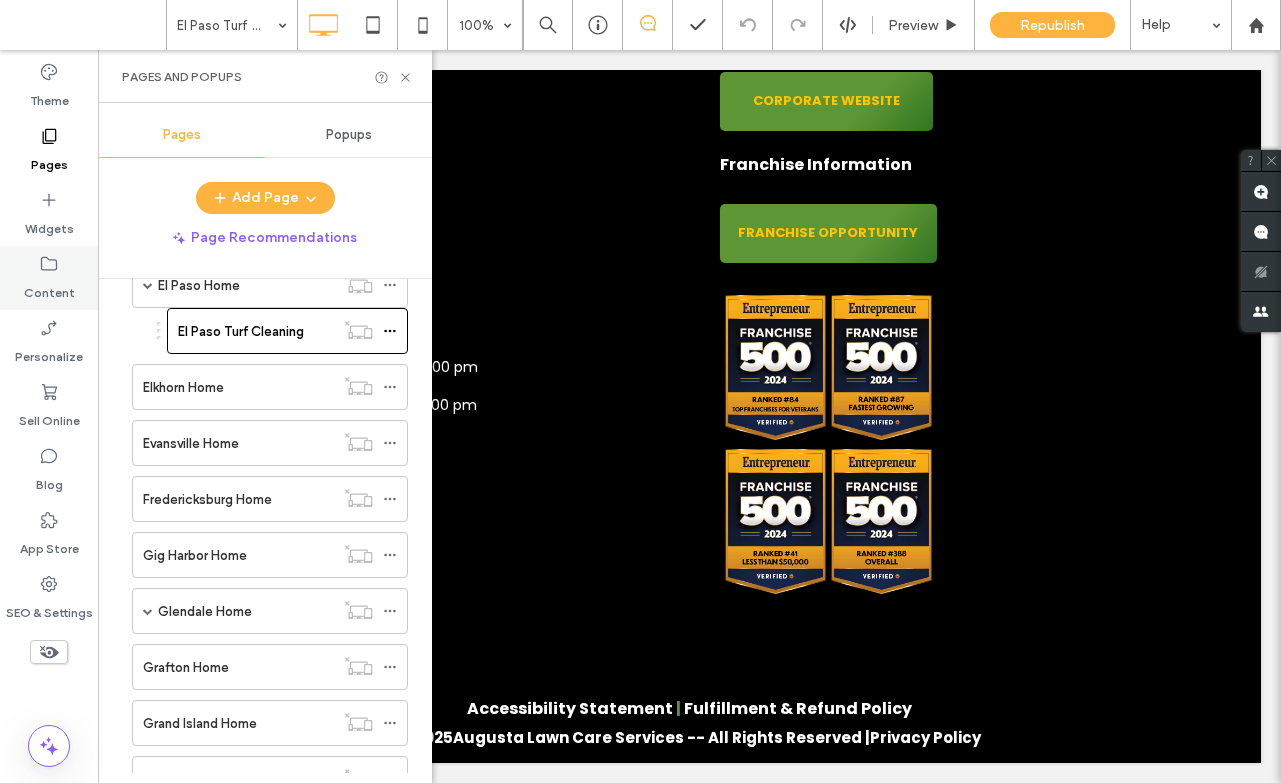 click 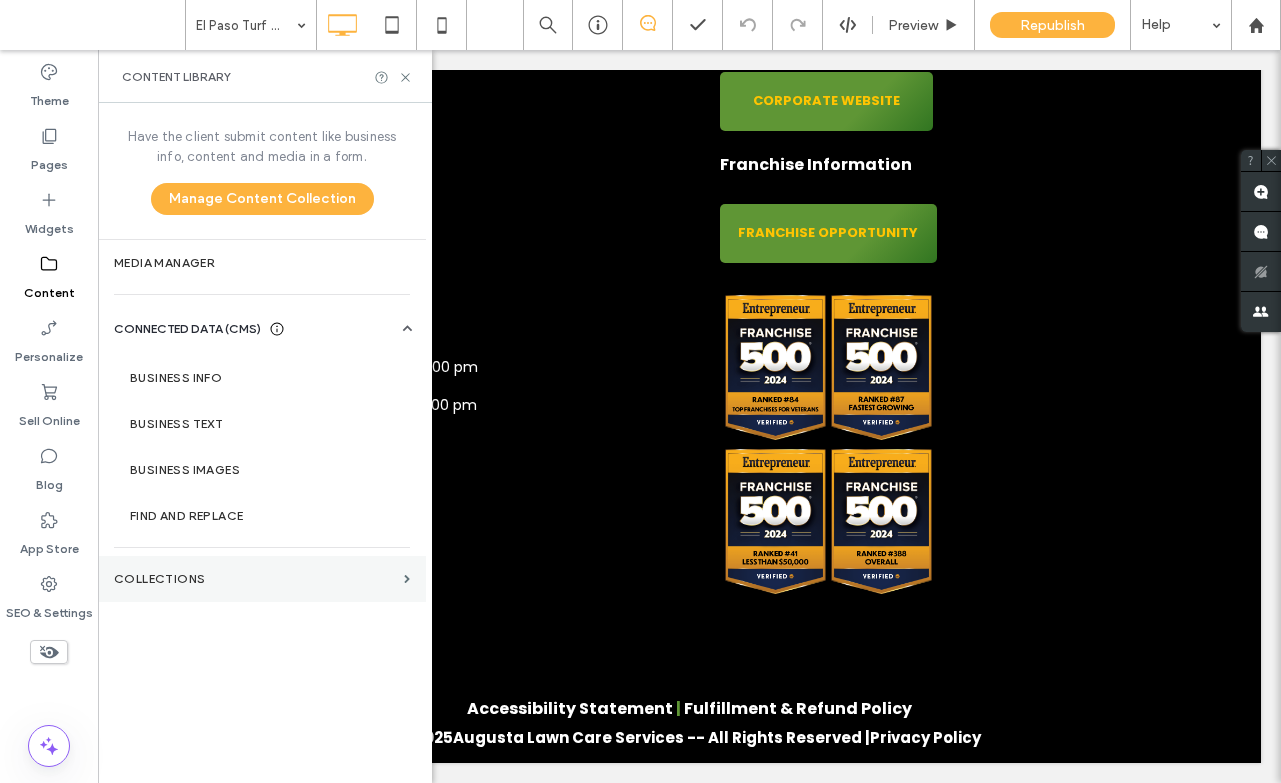 click on "Collections" at bounding box center (255, 579) 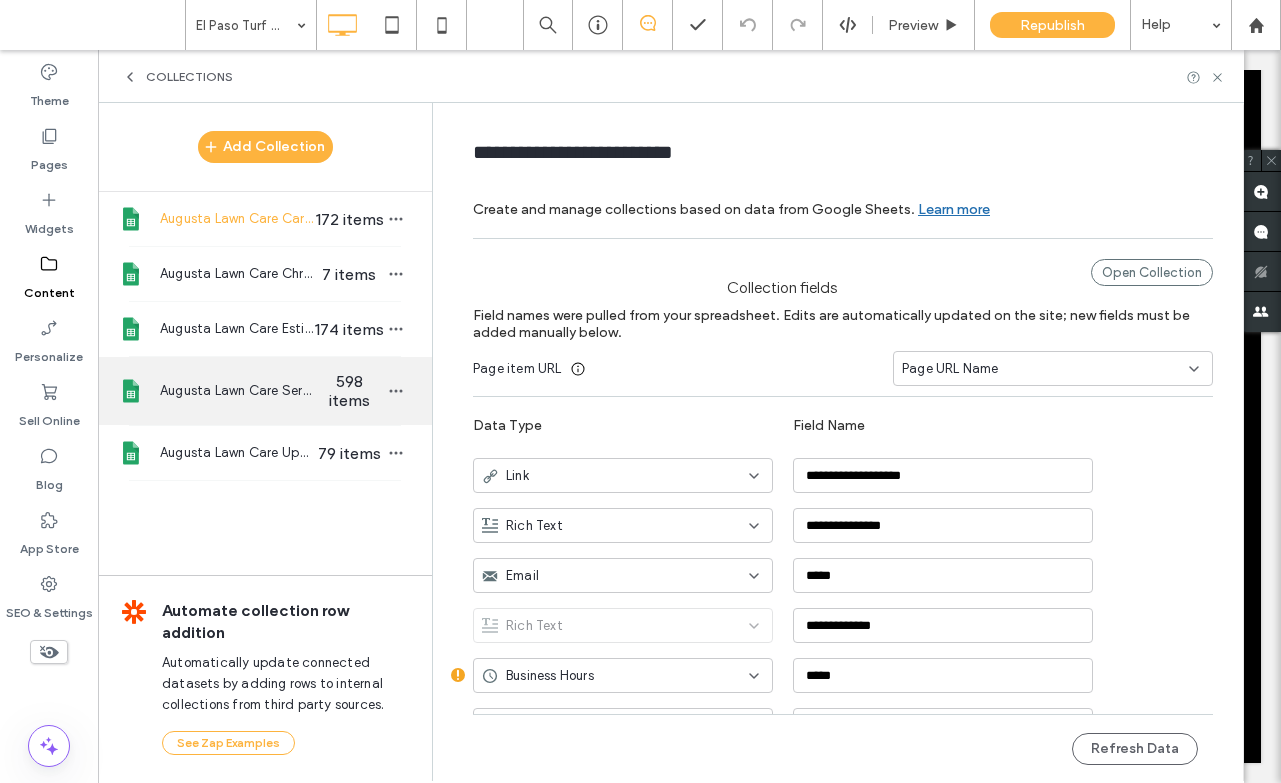 click on "598 items" at bounding box center (349, 391) 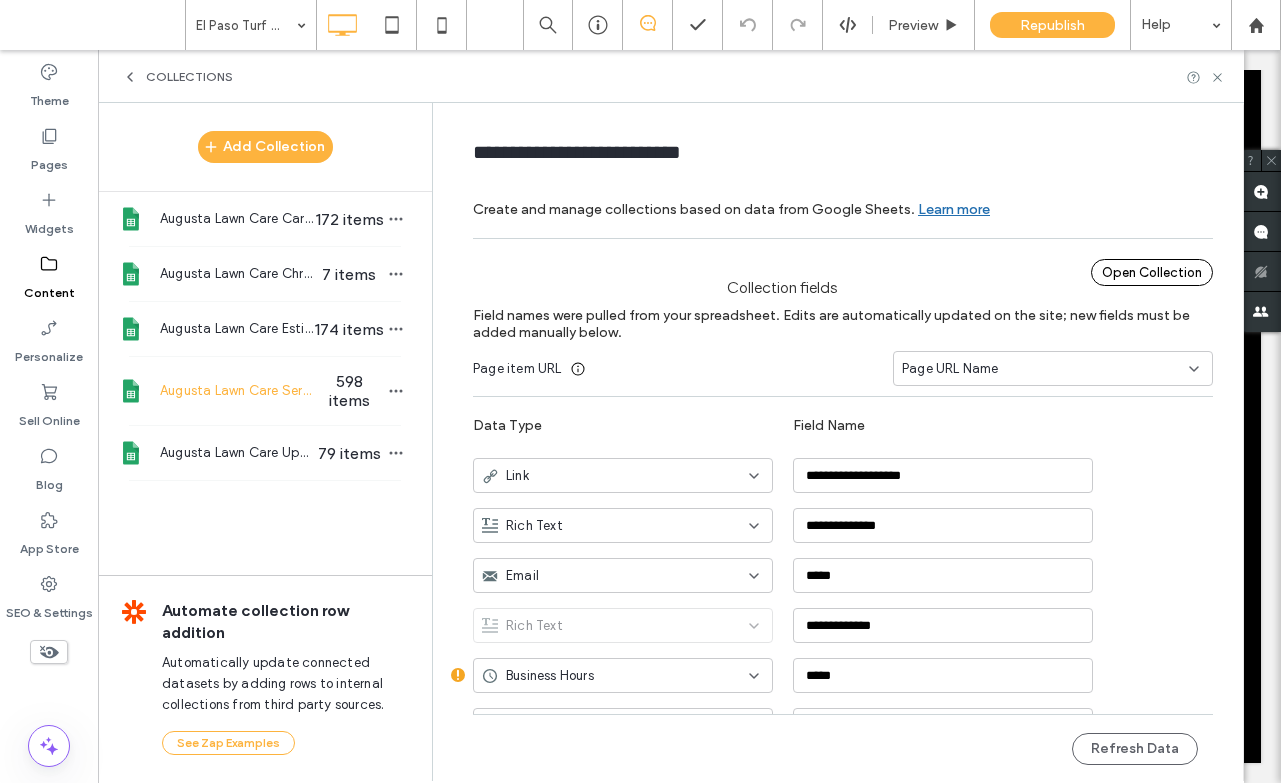 click on "Open Collection" at bounding box center [1152, 272] 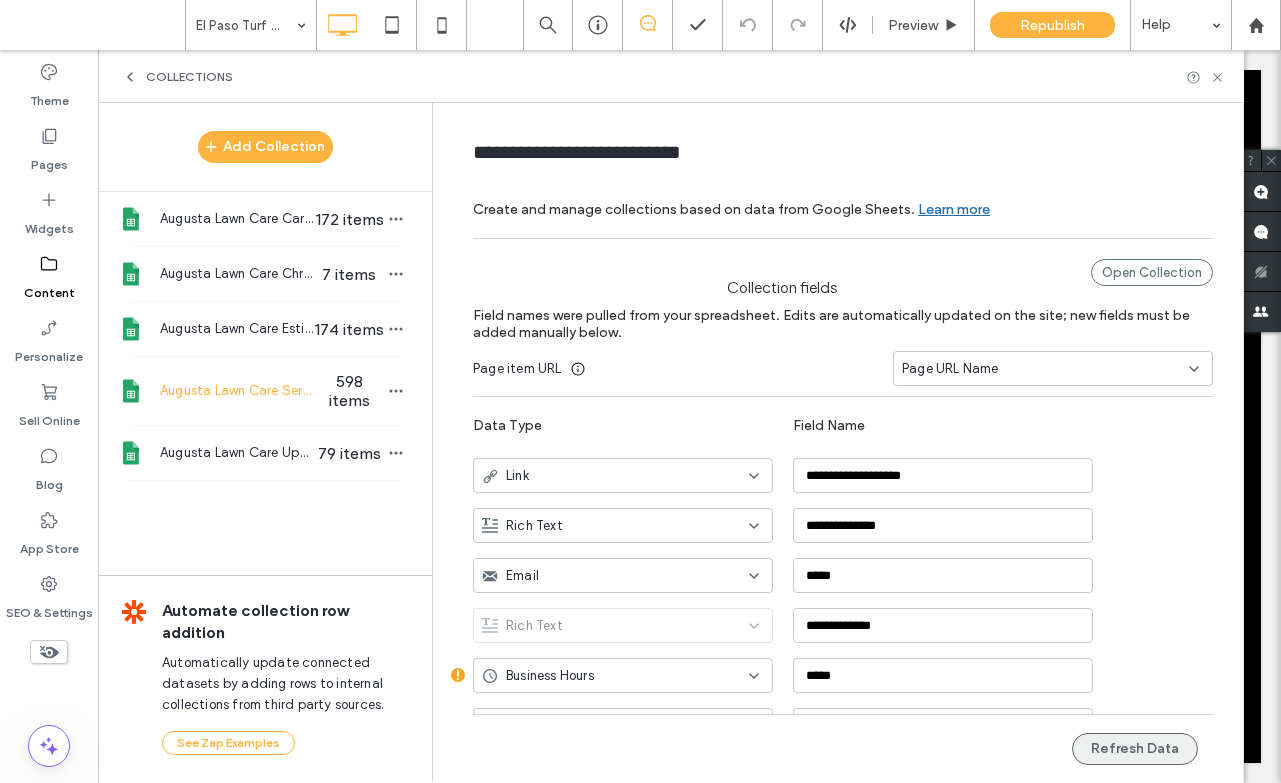 click on "Refresh Data" at bounding box center (1135, 749) 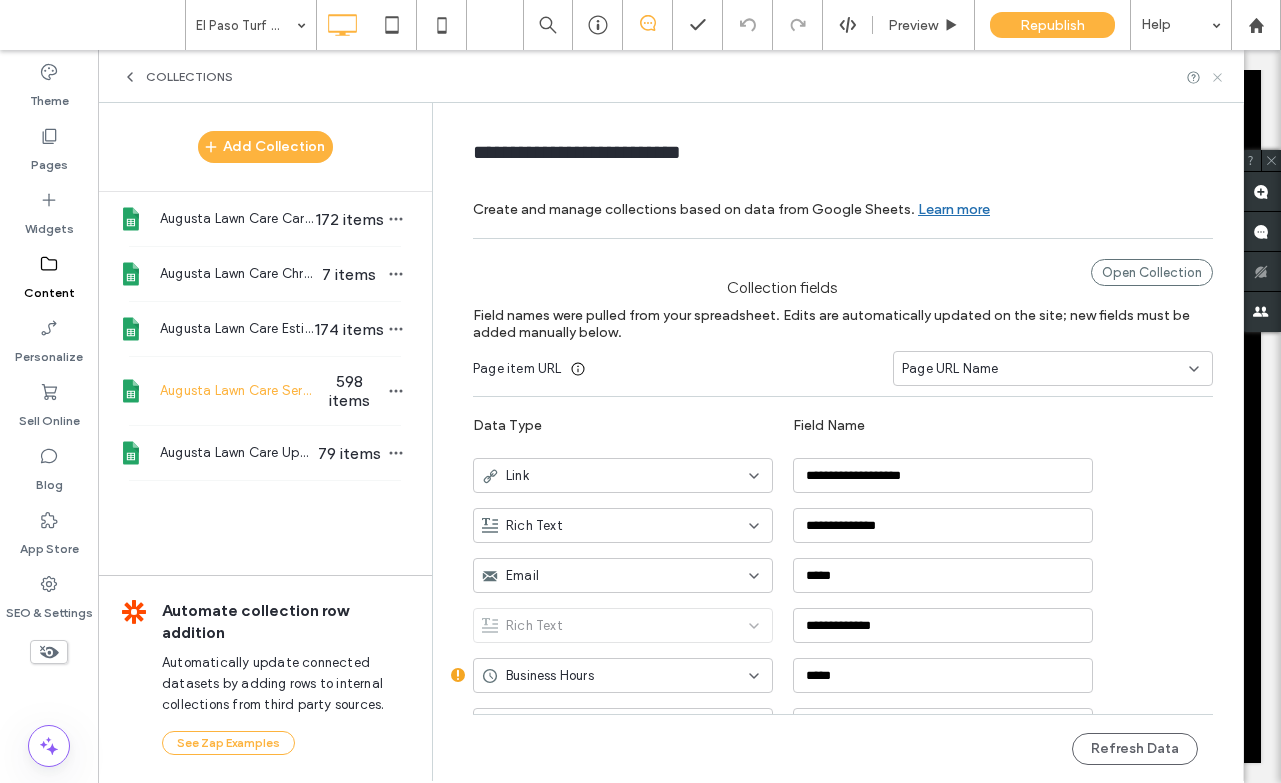click 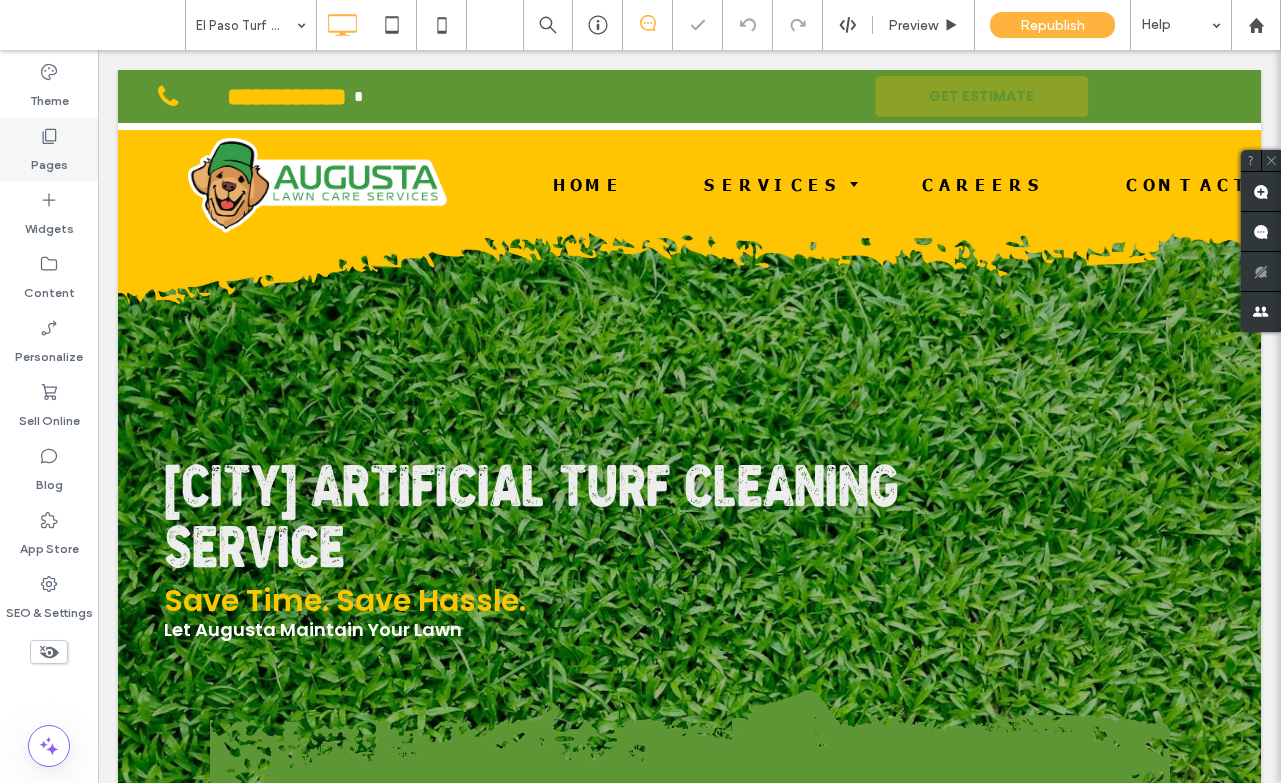 scroll, scrollTop: 0, scrollLeft: 0, axis: both 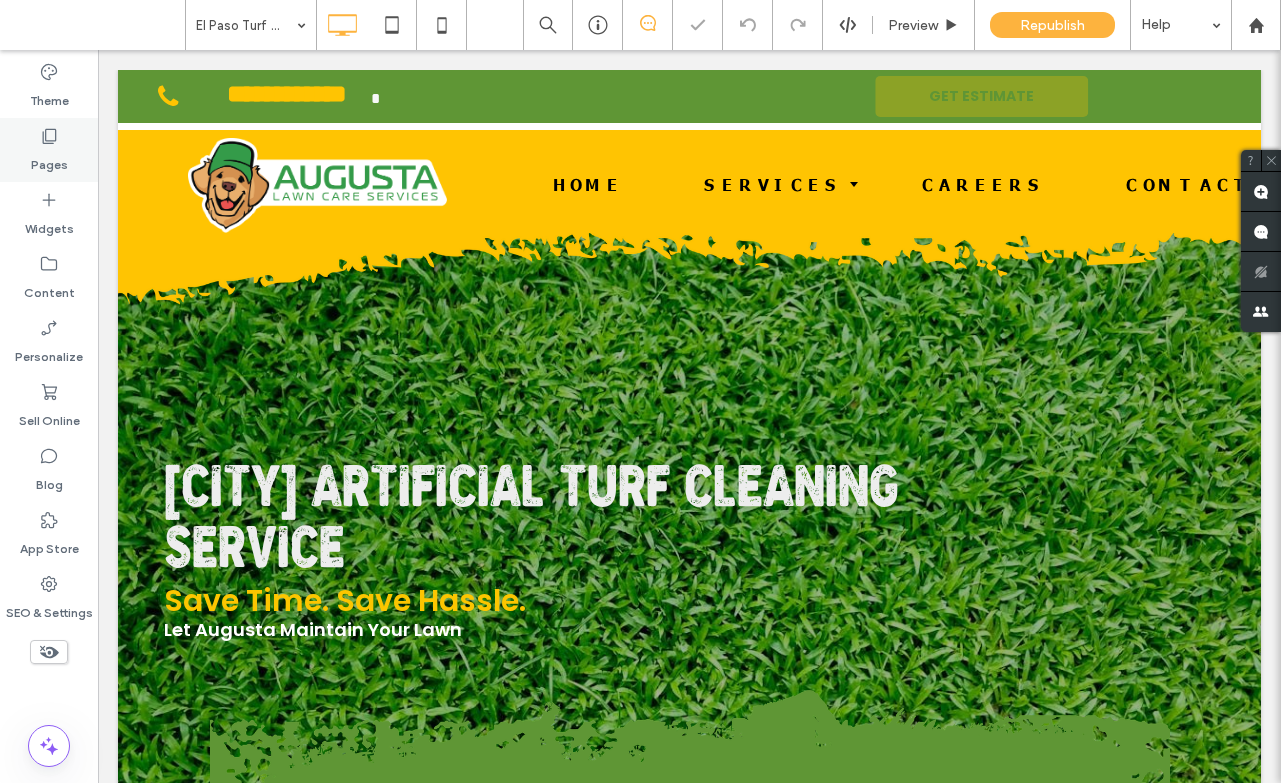click 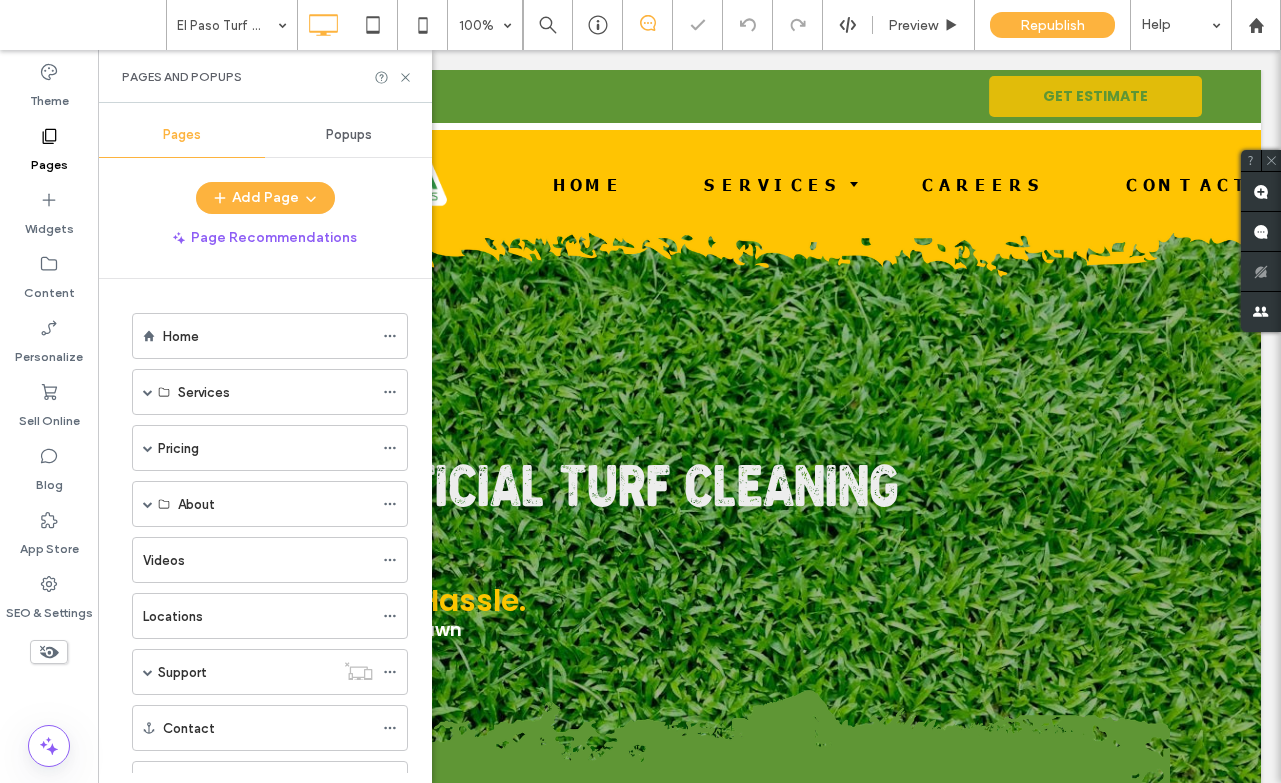 scroll, scrollTop: 0, scrollLeft: 0, axis: both 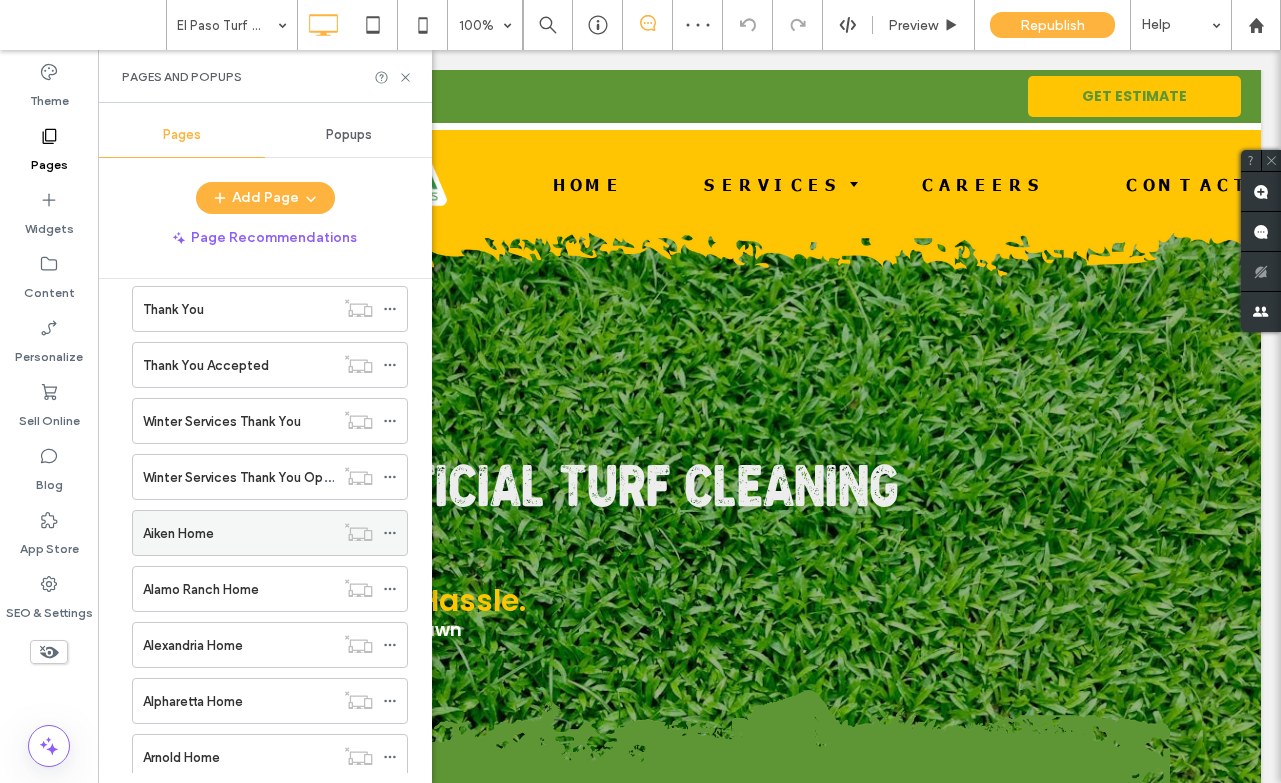 click on "Aiken Home" at bounding box center [238, 533] 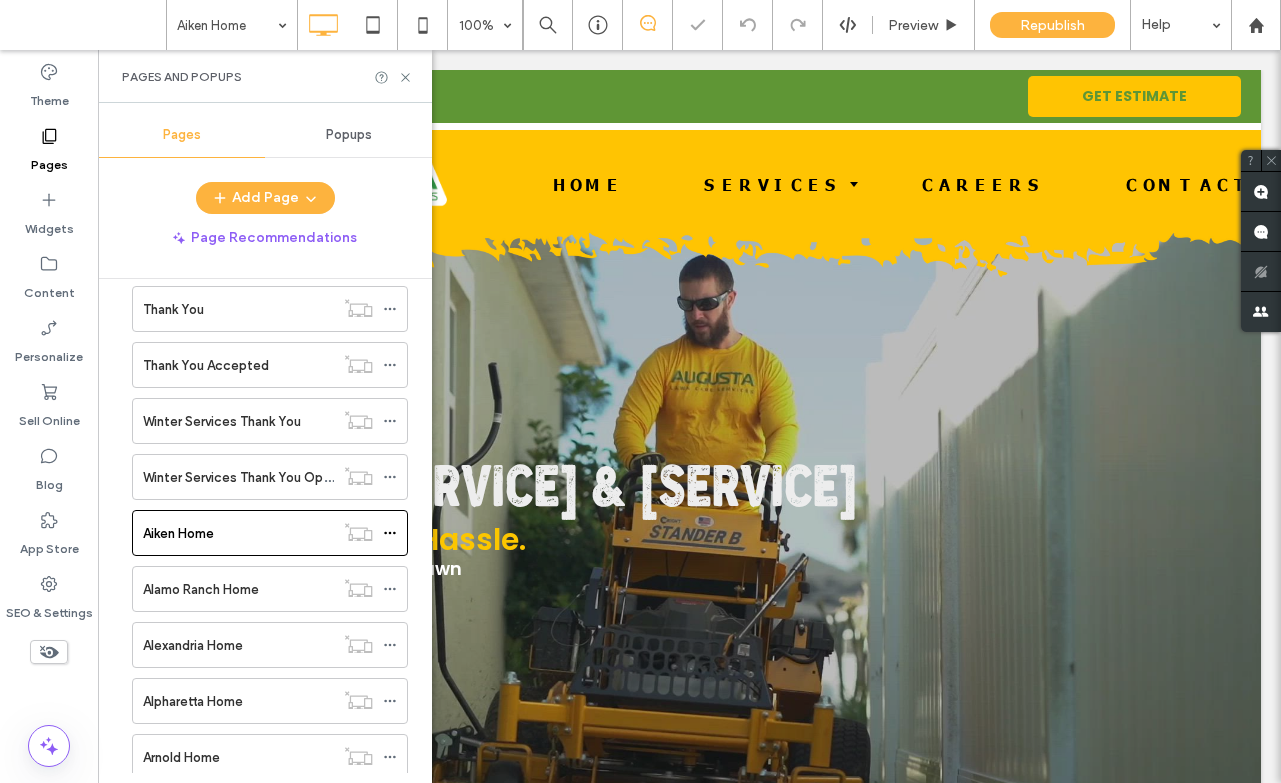 scroll, scrollTop: 1411, scrollLeft: 0, axis: vertical 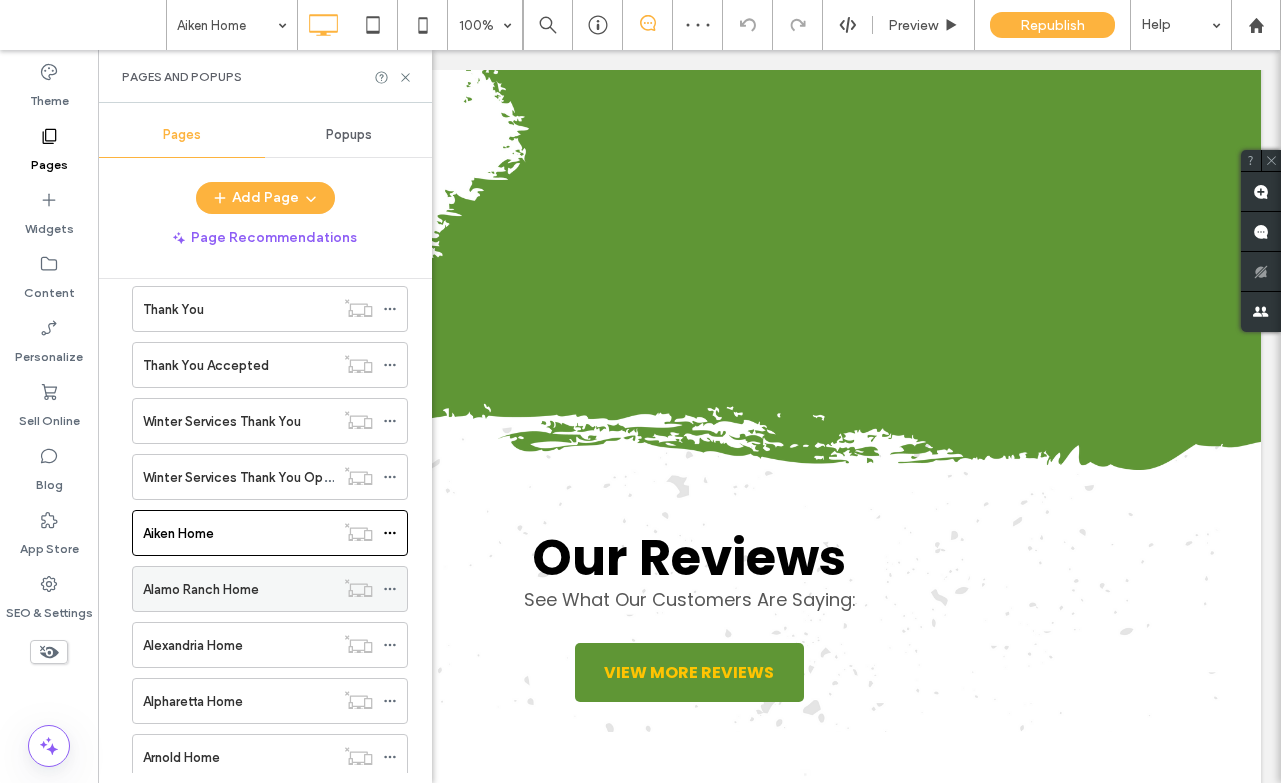 click on "Alamo Ranch Home" at bounding box center [201, 589] 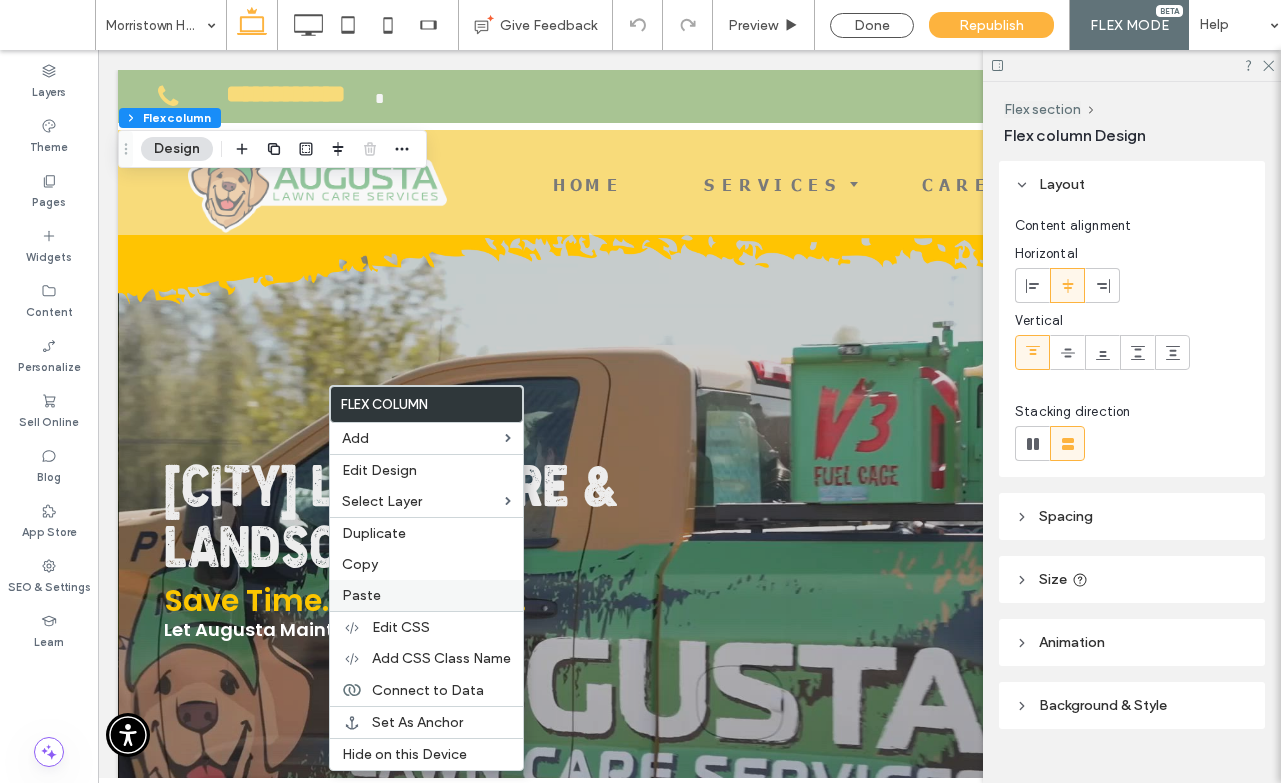scroll, scrollTop: 1808, scrollLeft: 0, axis: vertical 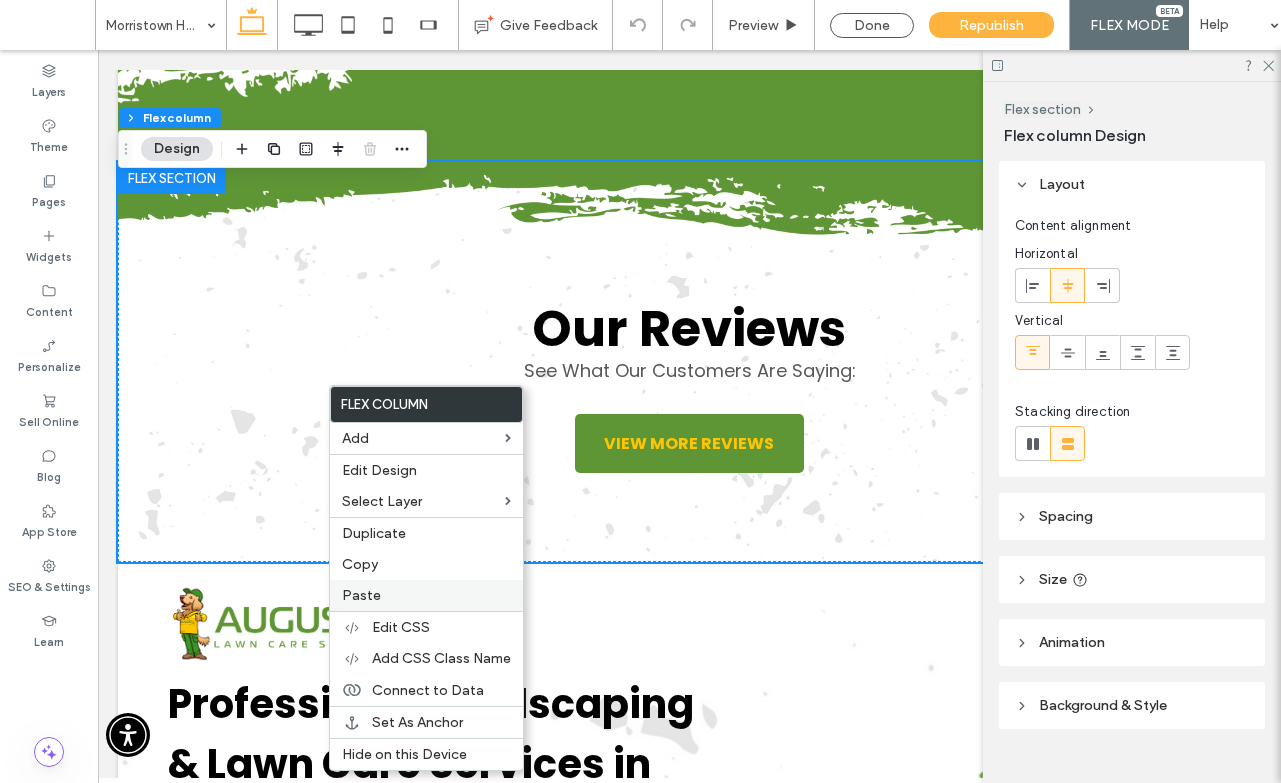 click on "Paste" at bounding box center [426, 595] 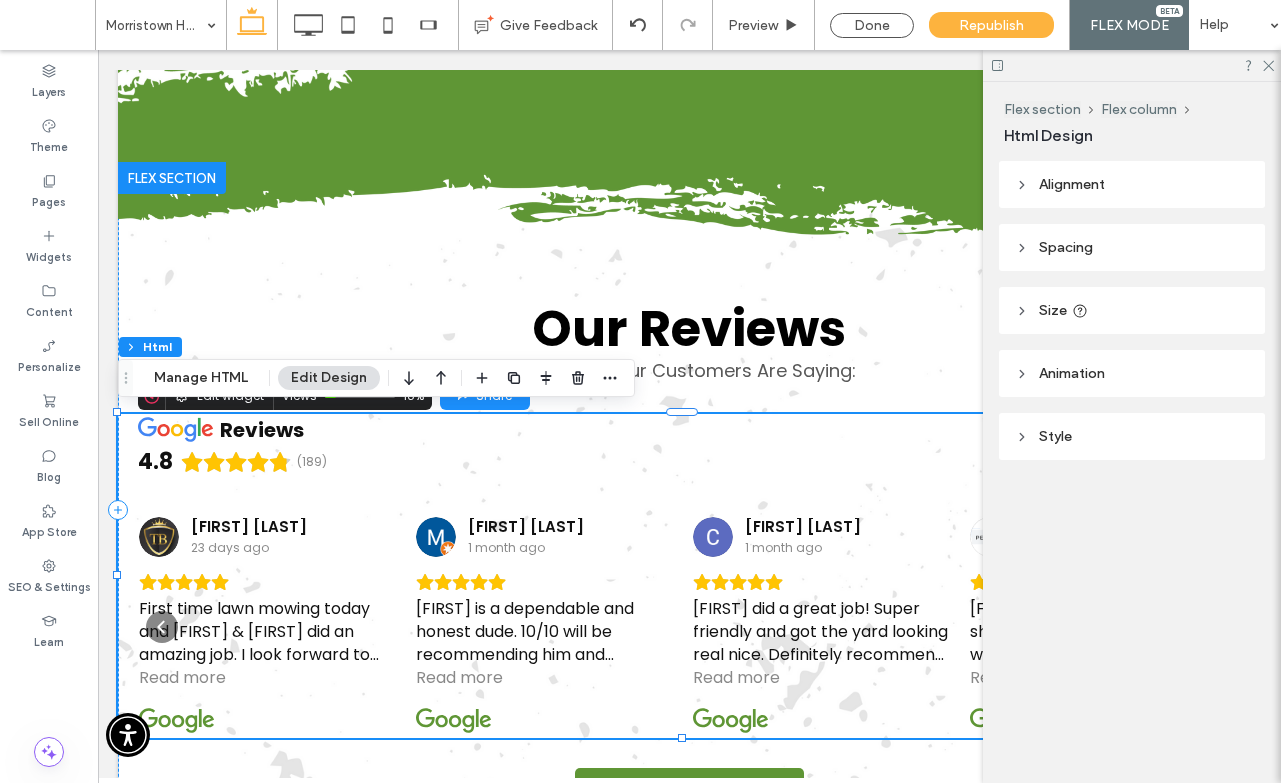 click on "First time lawn mowing today and Marcus & Jarod did an amazing job. I look forward to the continuous service from Augusta Lawn Care of Alamo Ranch." at bounding box center [266, 631] 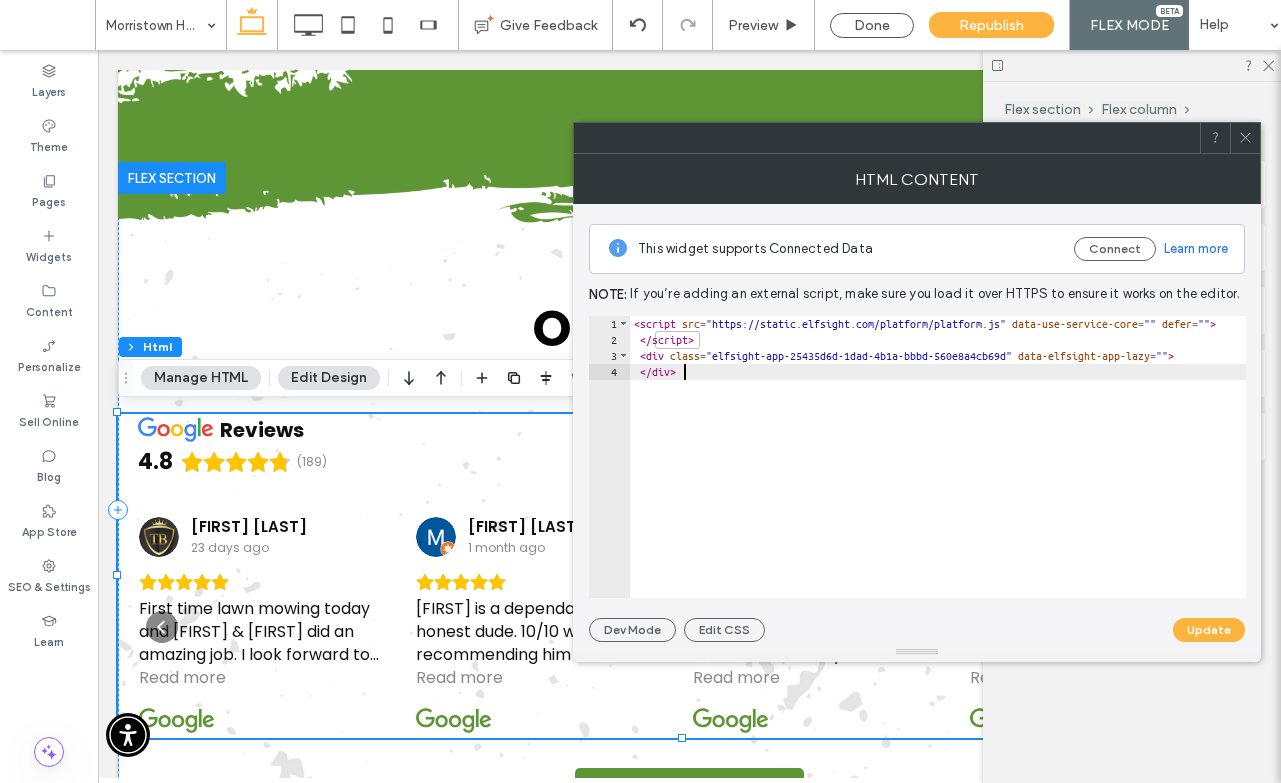 scroll, scrollTop: 1, scrollLeft: 0, axis: vertical 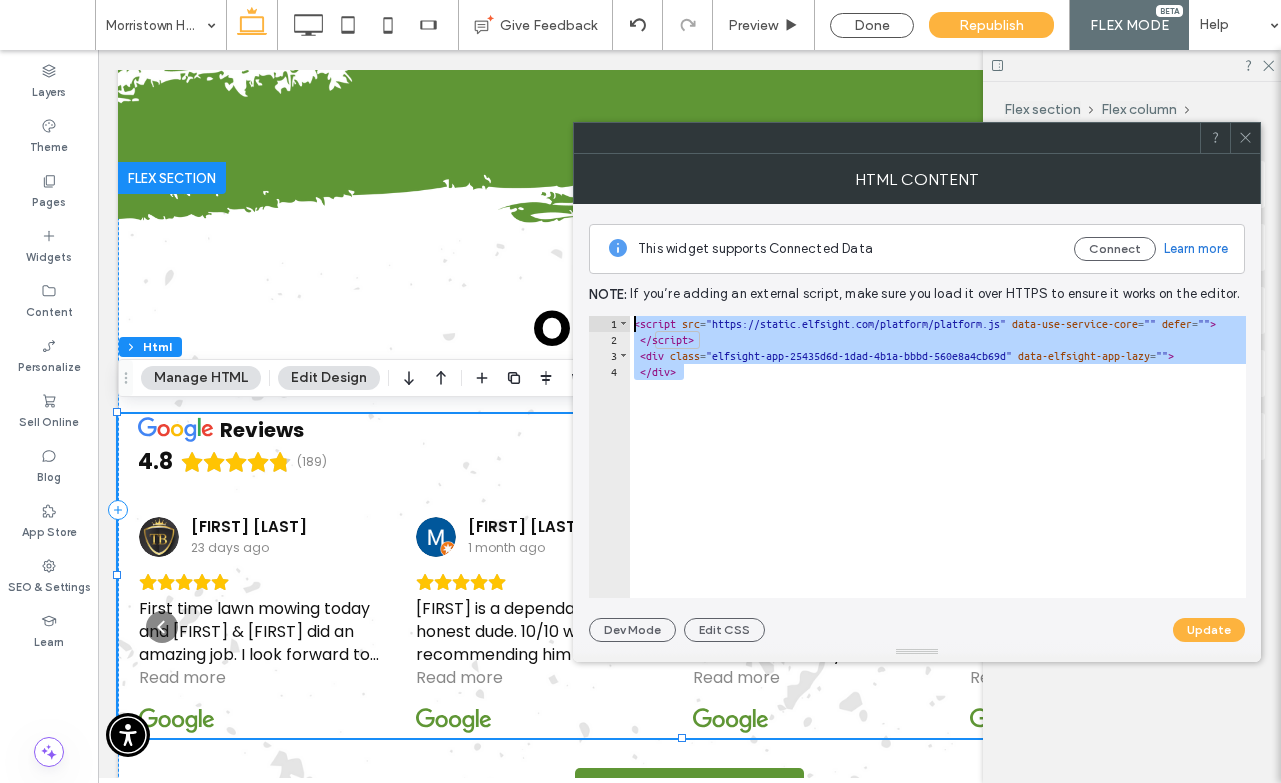 click on "This widget supports Connected Data Connect Learn more Note:   If you’re adding an external script, make sure you load it over HTTPS to ensure it works on the editor. ** 1 2 3 4 < script   src = "https://static.elfsight.com/platform/platform.js"   data-use-service-core = ""   defer = "" >   </ script >   < div   class = "elfsight-app-25435d6d-1dad-4b1a-bbbd-560e8a4cb69d"   data-elfsight-app-lazy = "" >   </ div > XXXXXXXXXXXXXXXXXXXXXXXXXXXXXXXXXXXXXXXXXXXXXXXXXX Dev Mode Edit CSS Update" at bounding box center [917, 423] 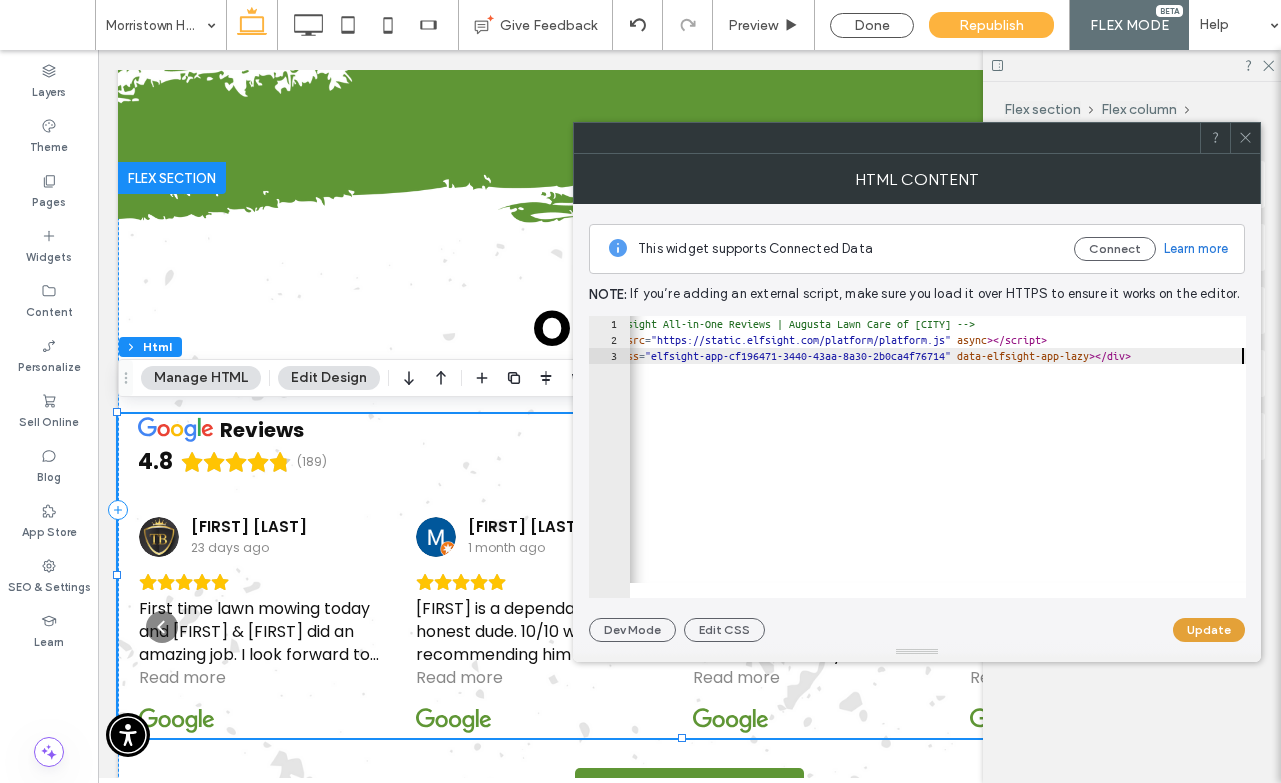 click on "Update" at bounding box center (1209, 630) 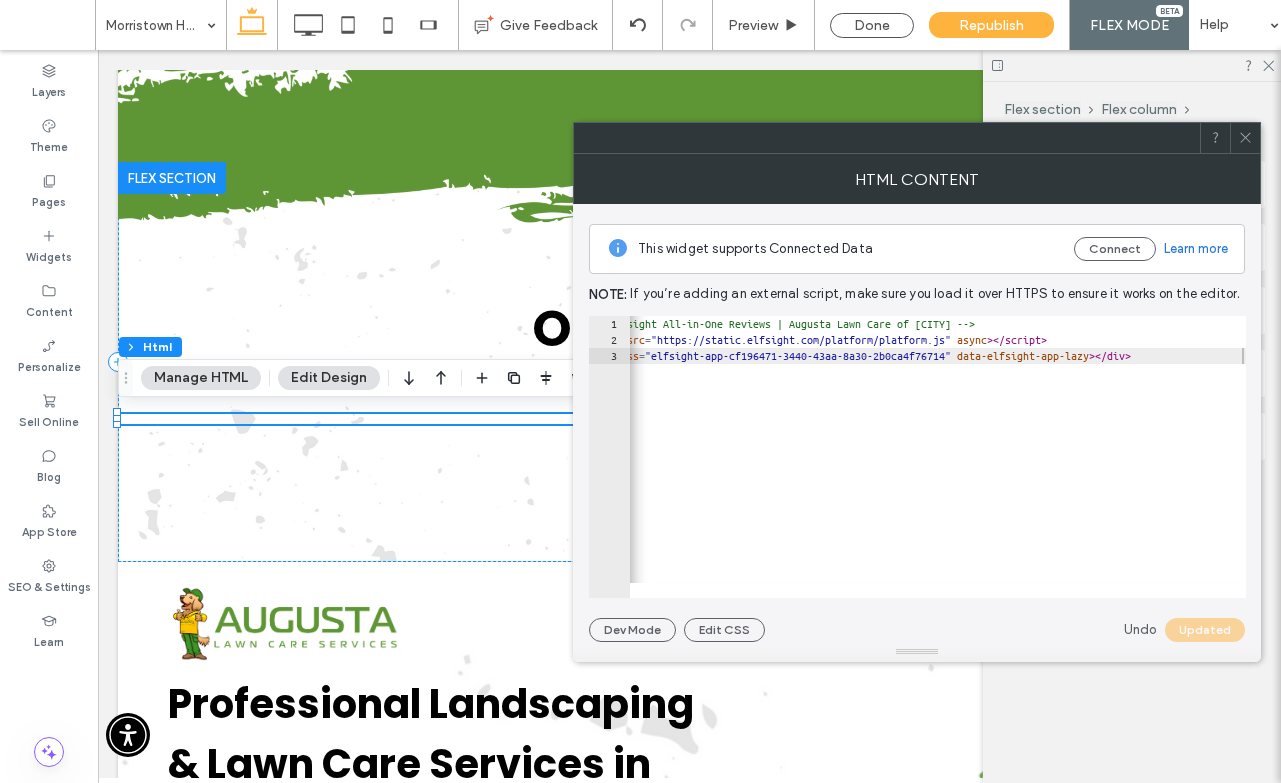 click 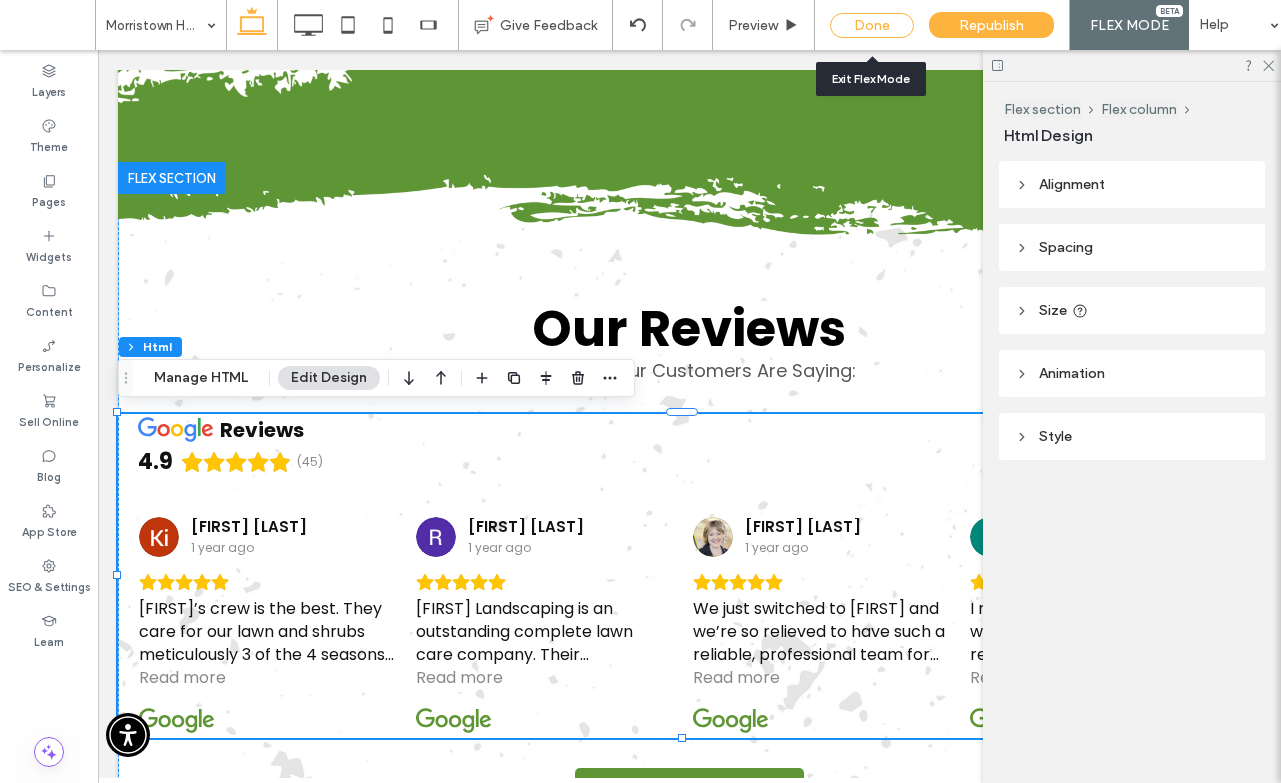 click on "Done" at bounding box center (872, 25) 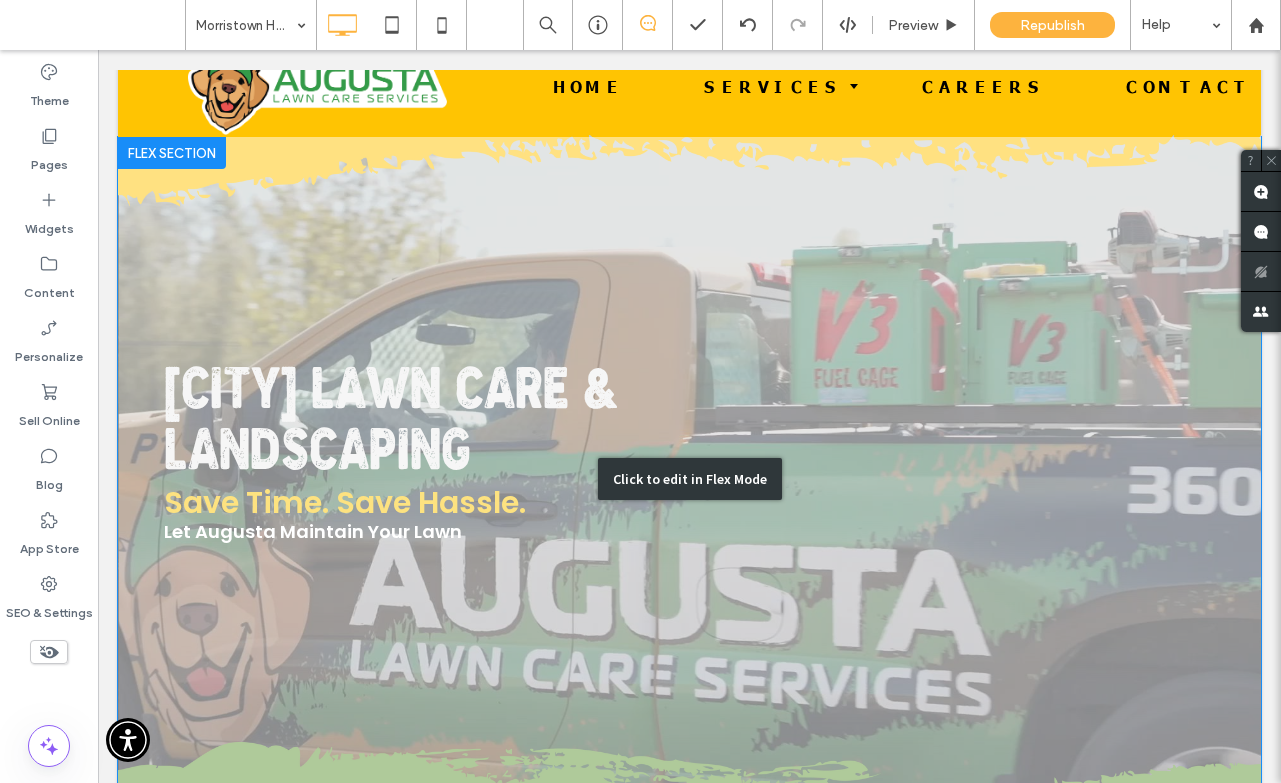 scroll, scrollTop: 0, scrollLeft: 0, axis: both 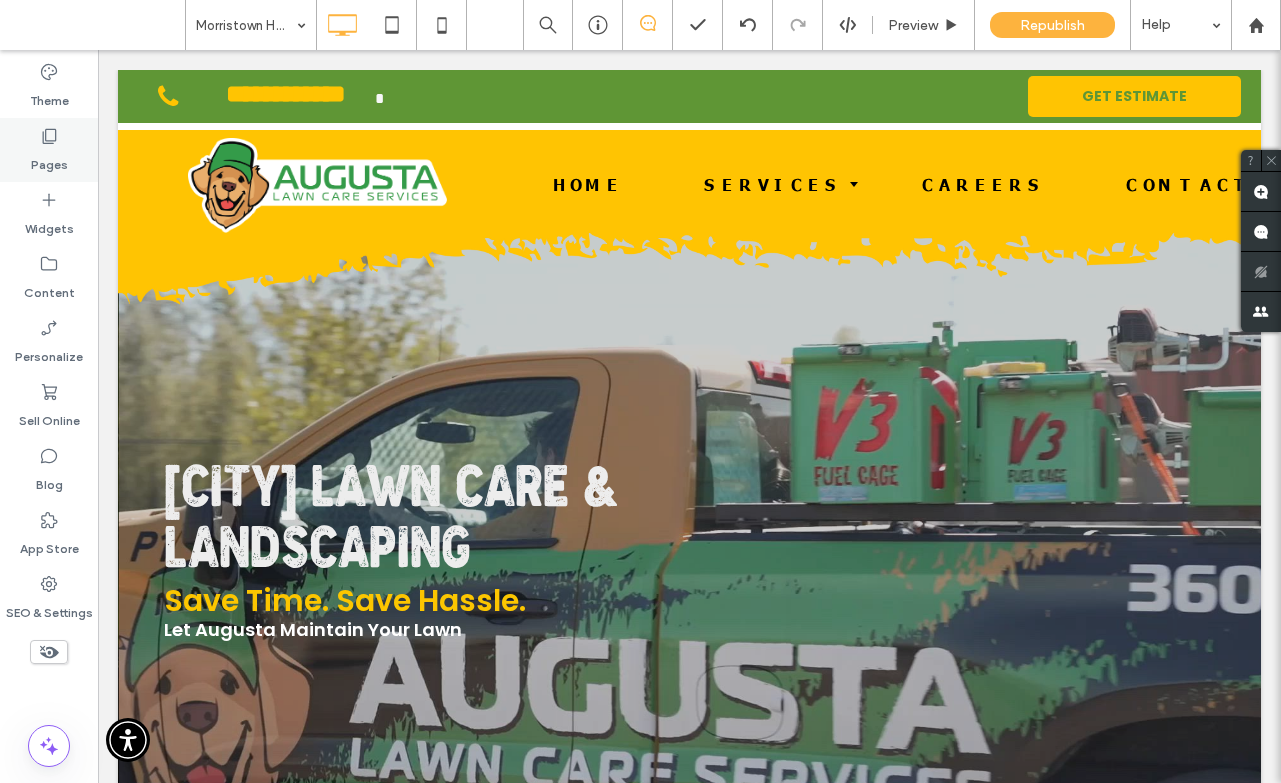 click 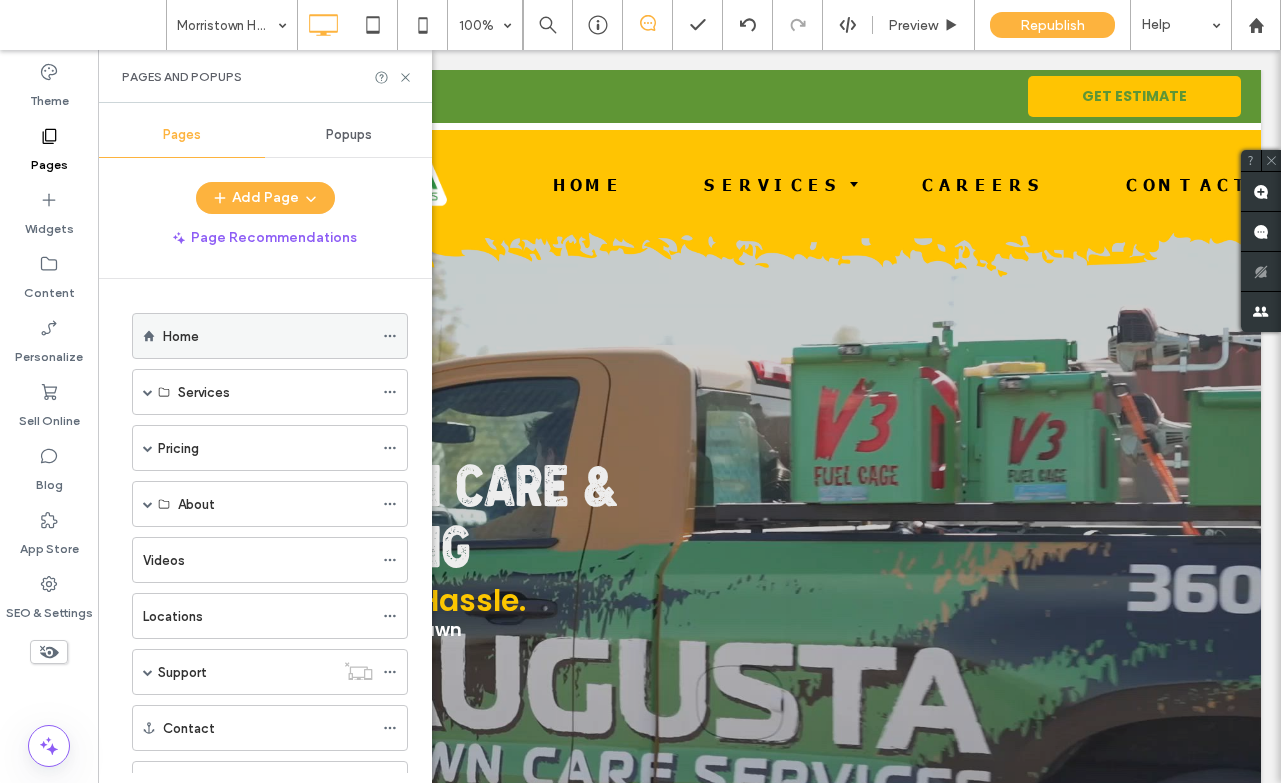 click on "Home" at bounding box center (268, 336) 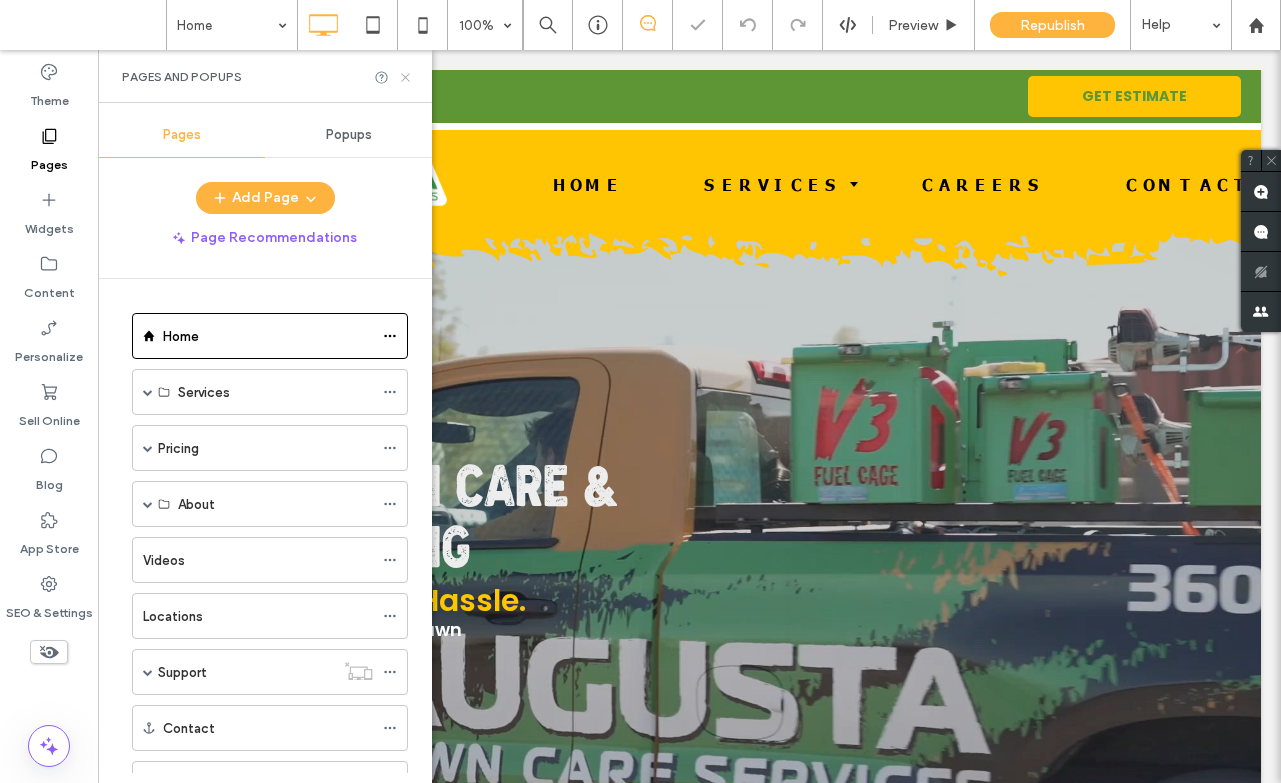 click 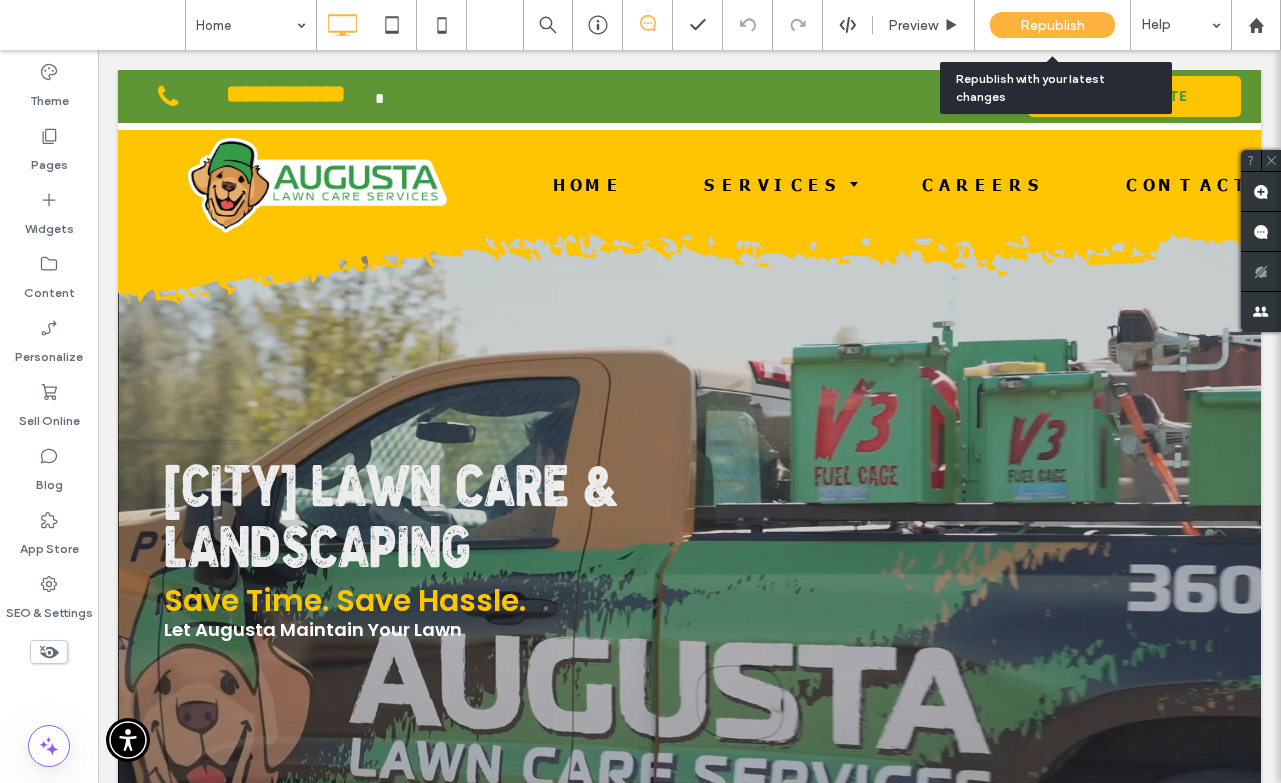 click on "Republish" at bounding box center [1052, 25] 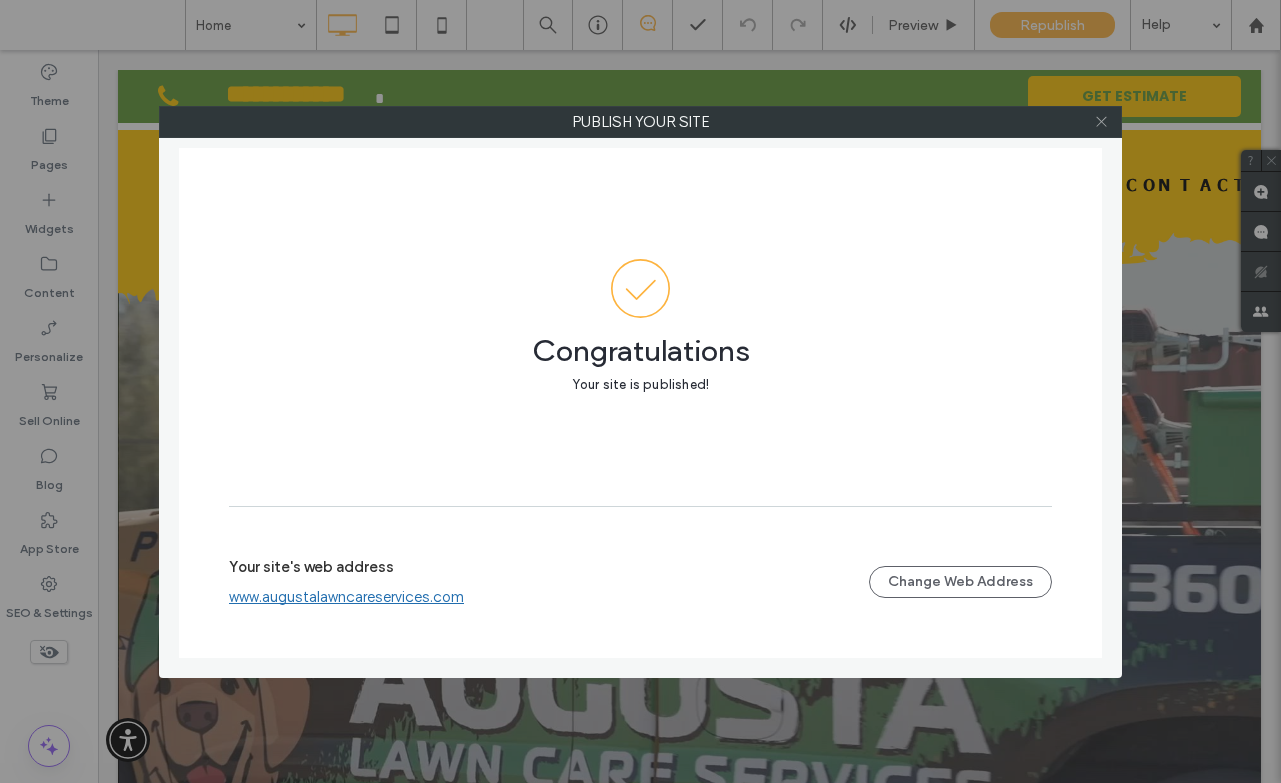 click 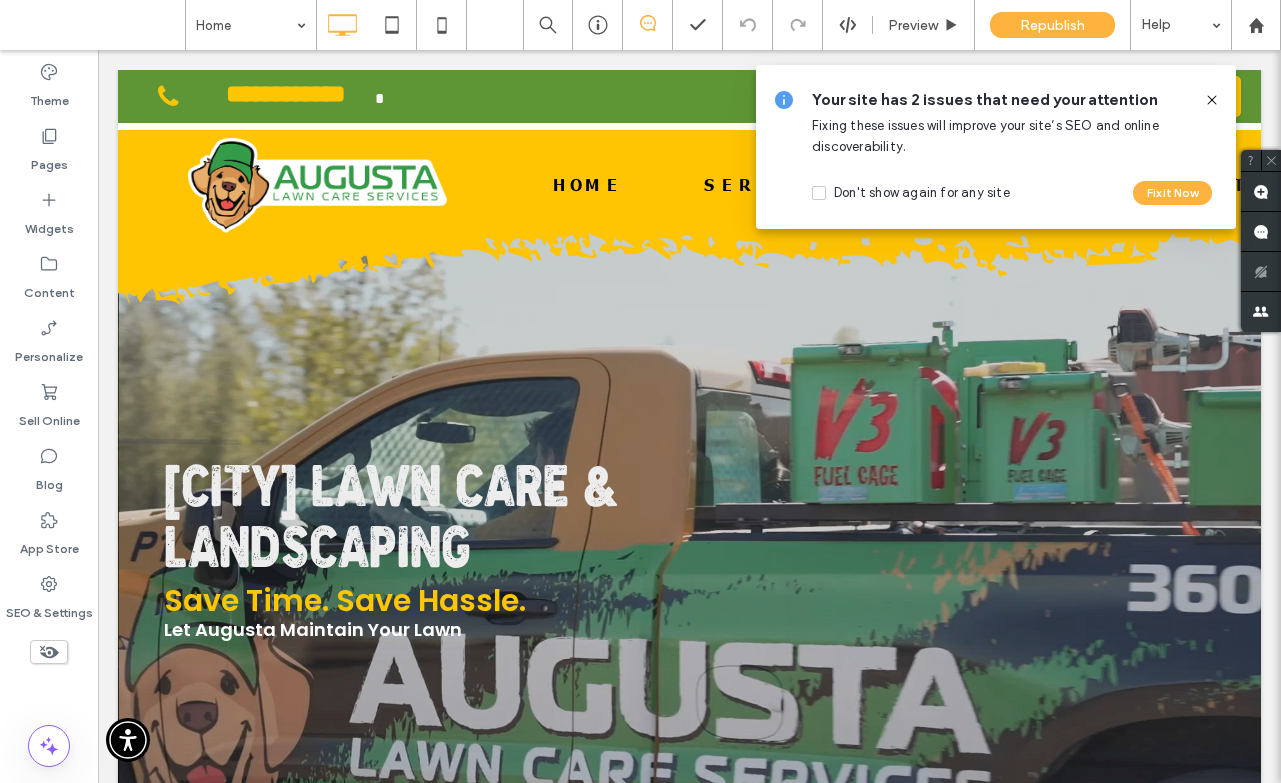 click 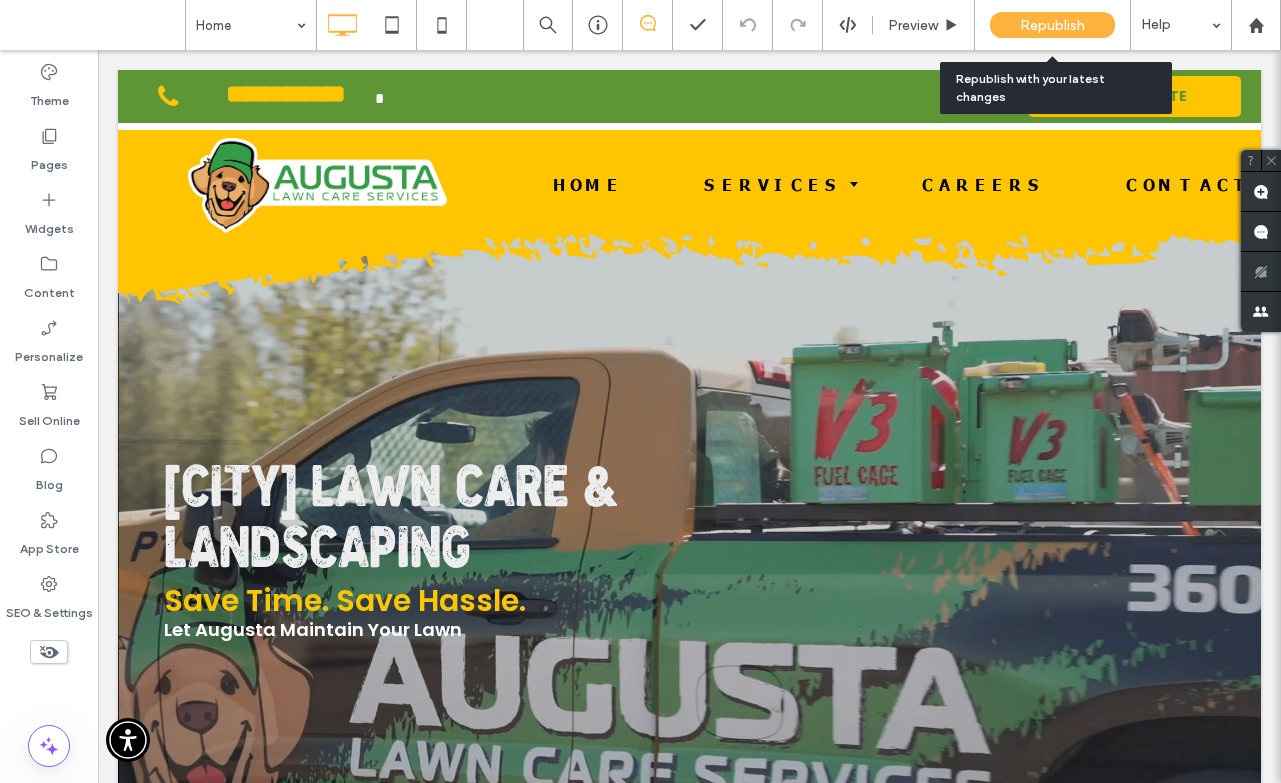 click on "Republish" at bounding box center (1052, 25) 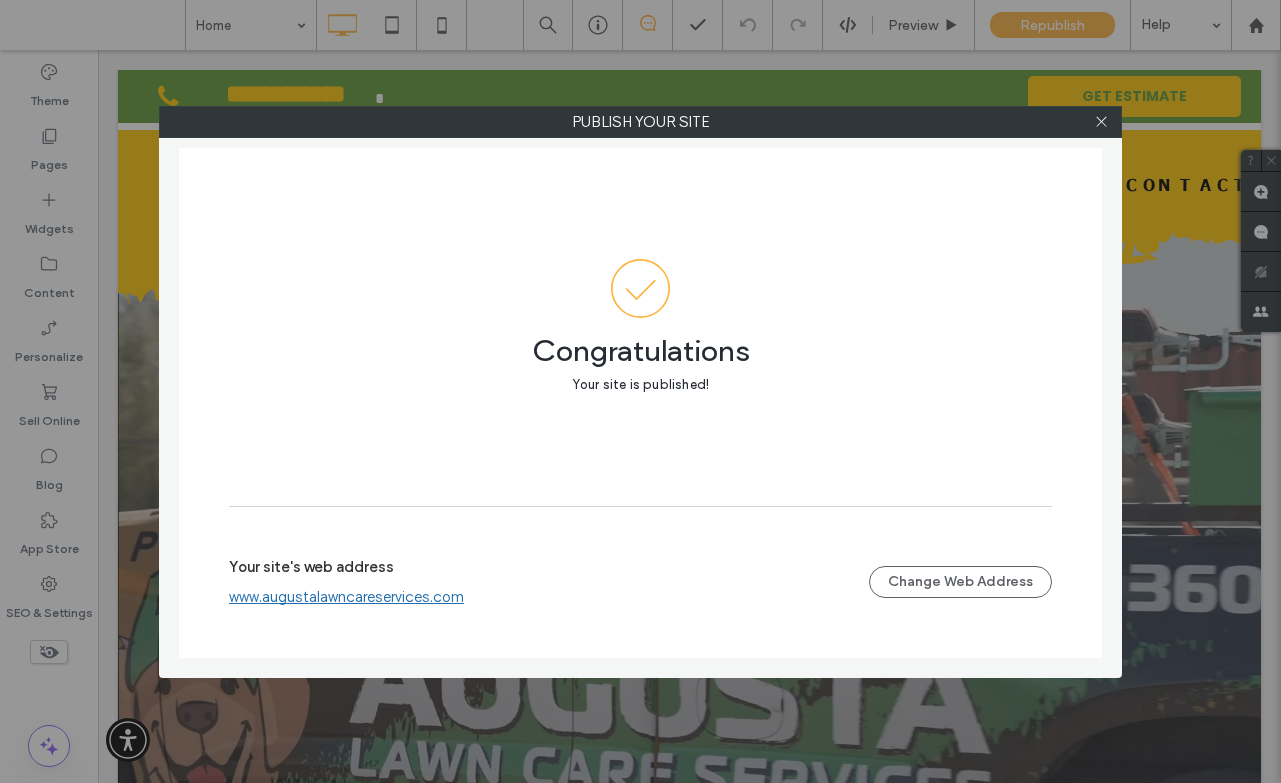click at bounding box center (1101, 122) 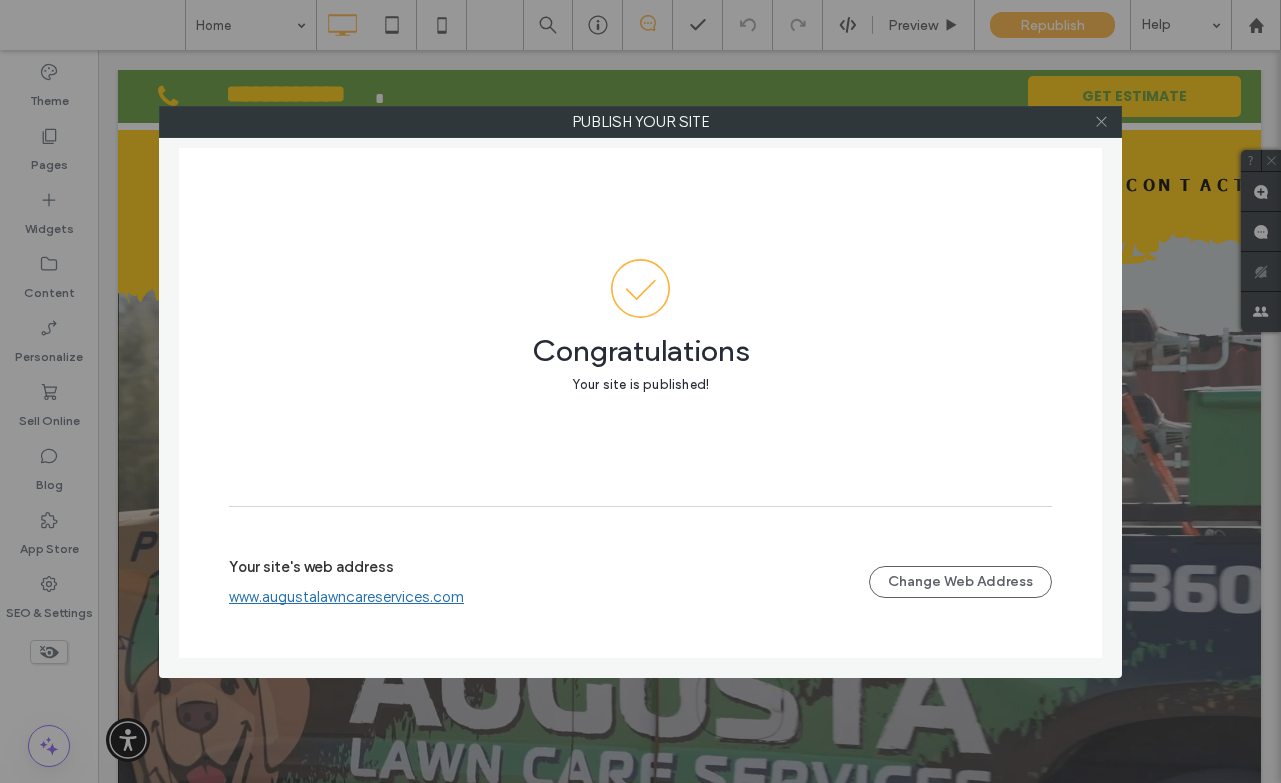 click 